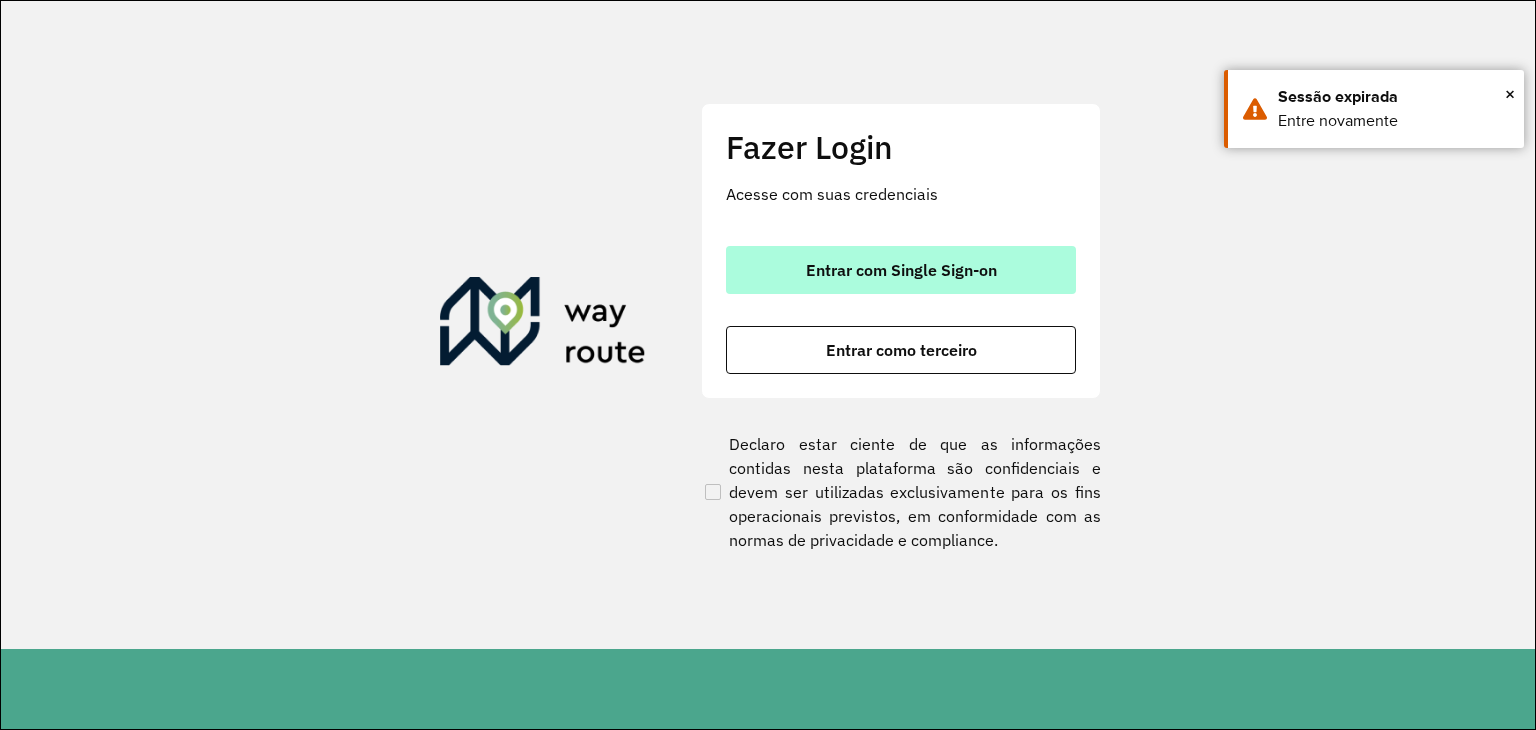 scroll, scrollTop: 0, scrollLeft: 0, axis: both 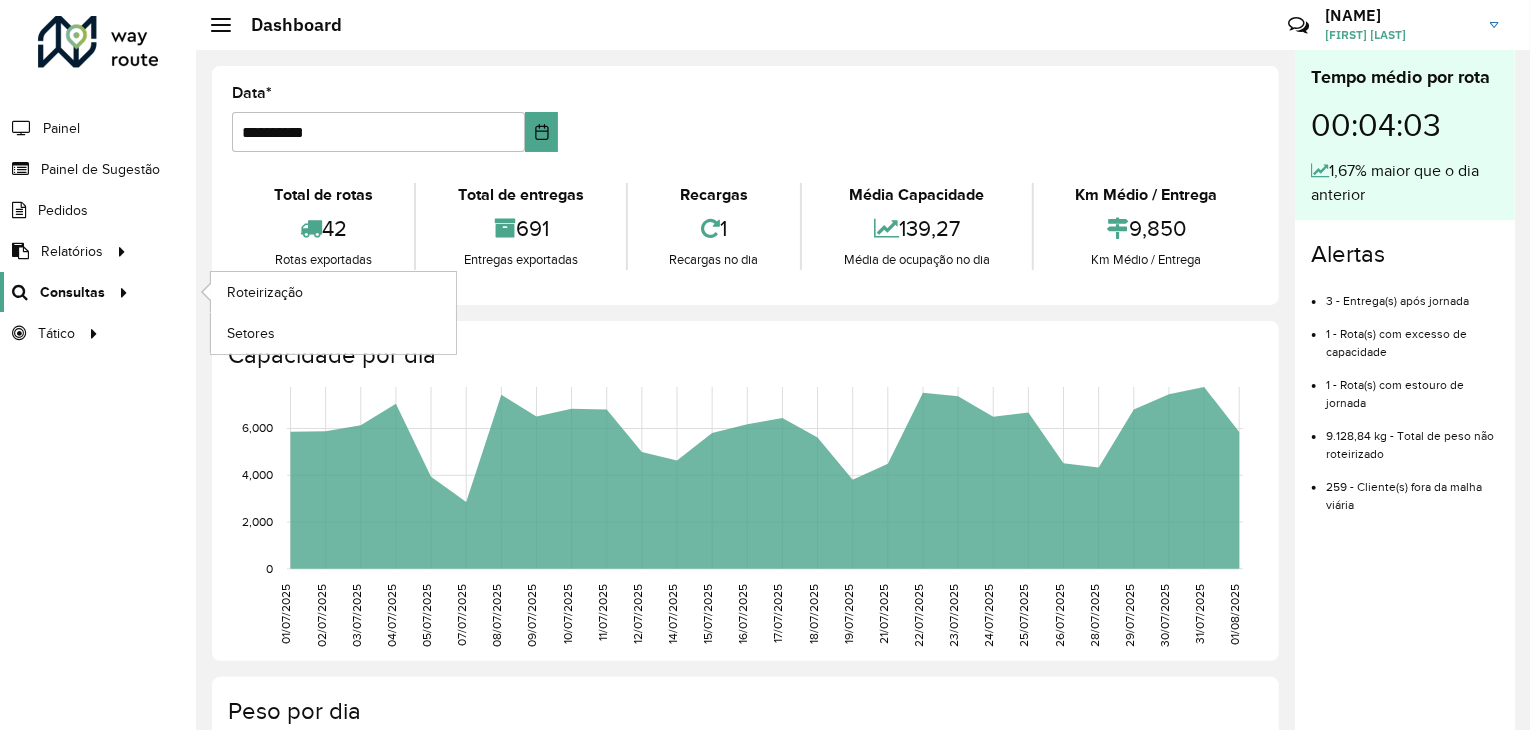 click on "Consultas" 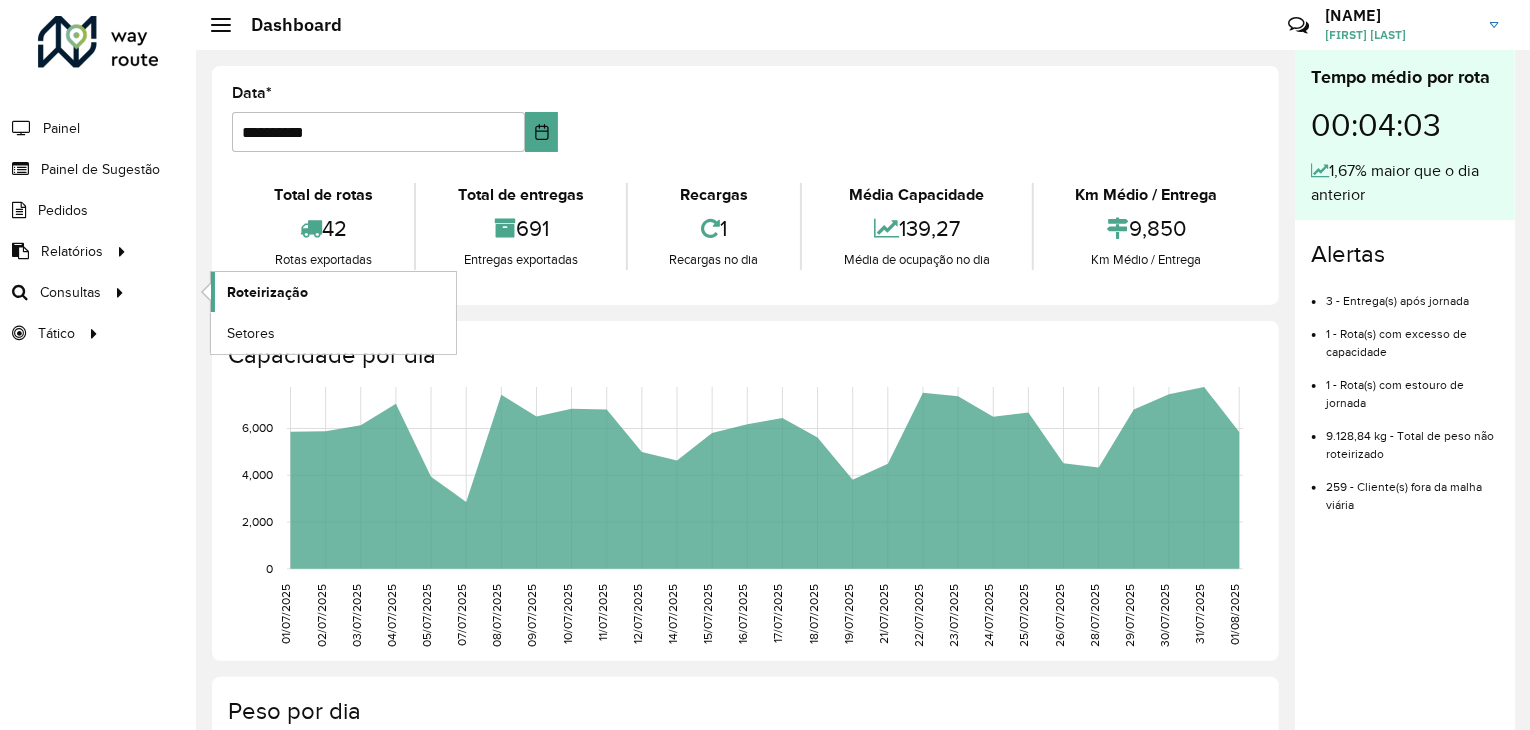 click on "Roteirização" 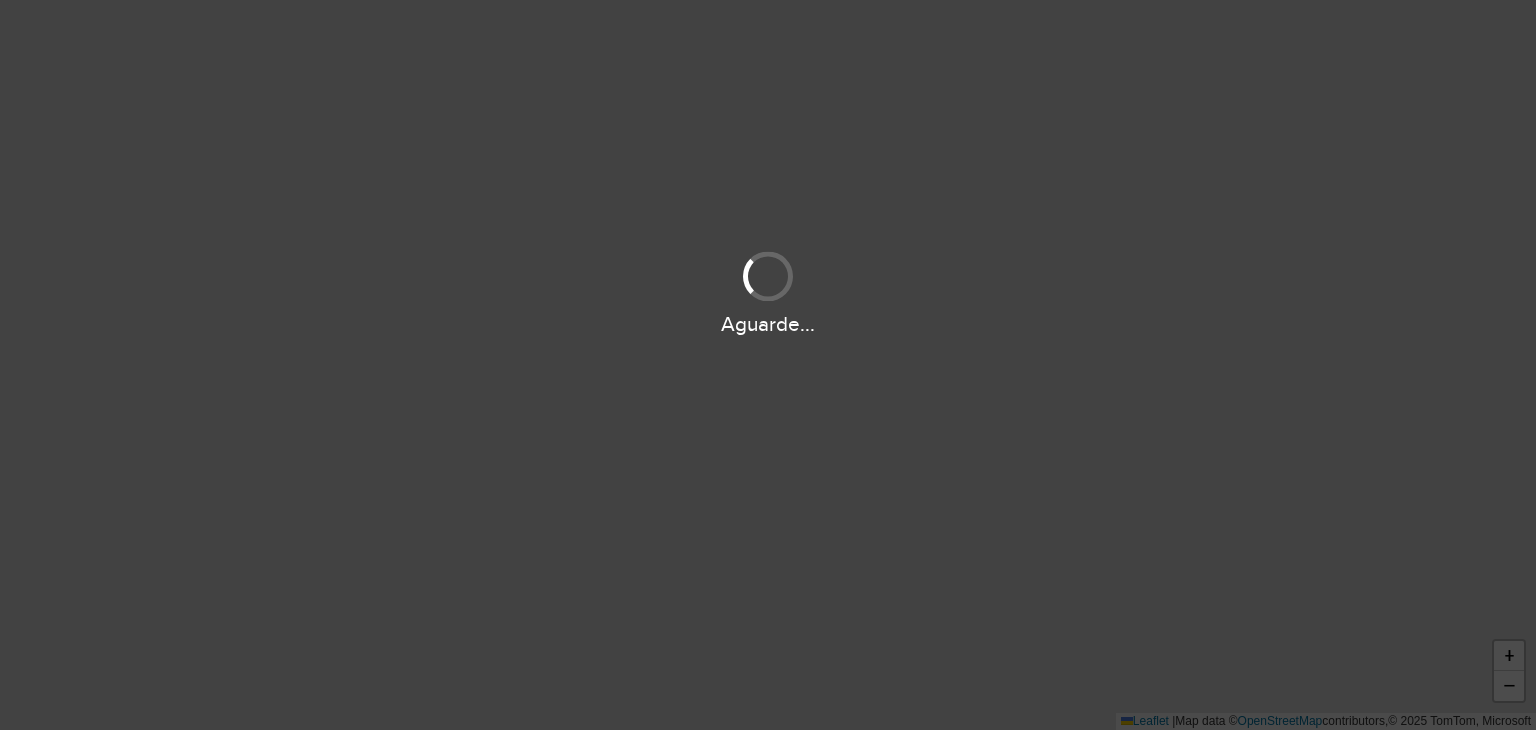 scroll, scrollTop: 0, scrollLeft: 0, axis: both 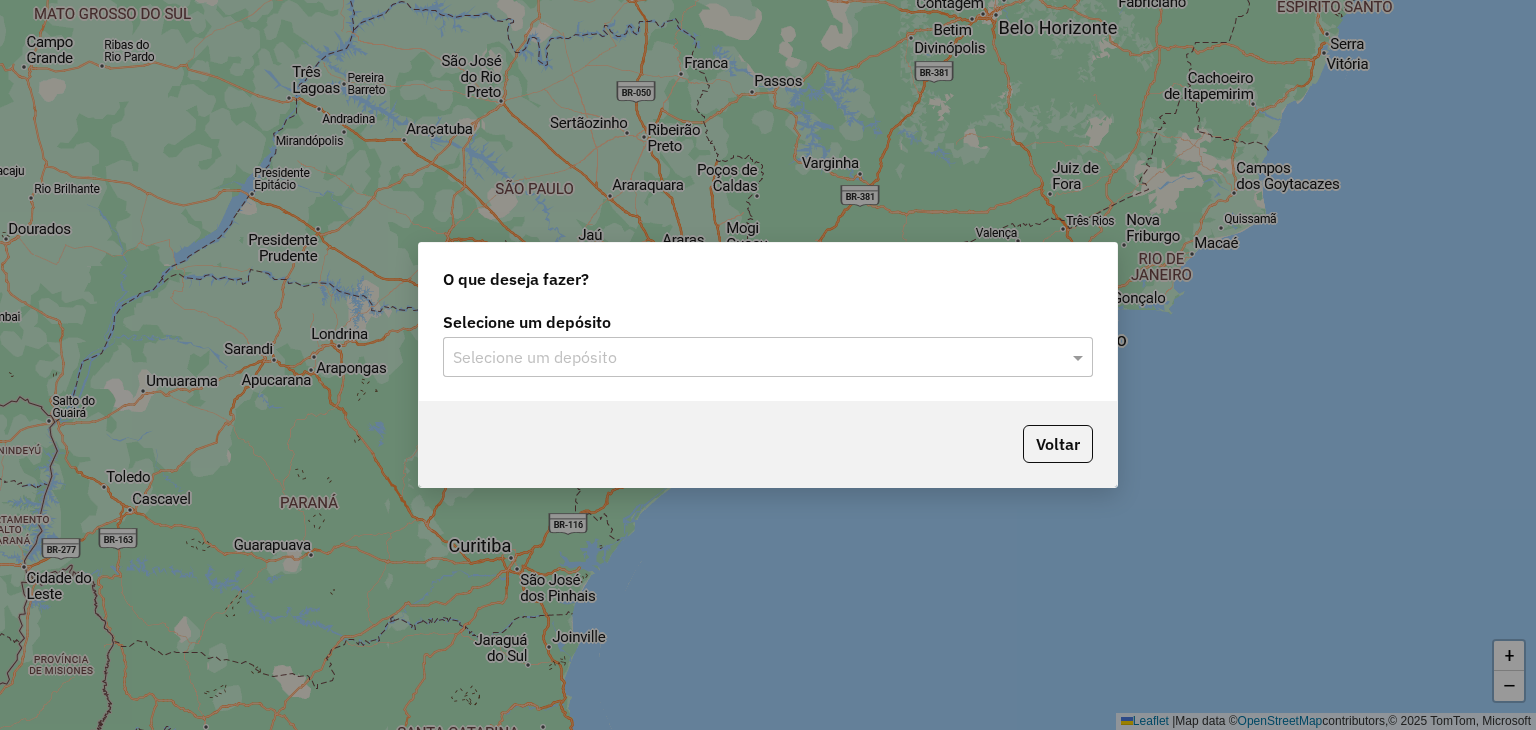 click 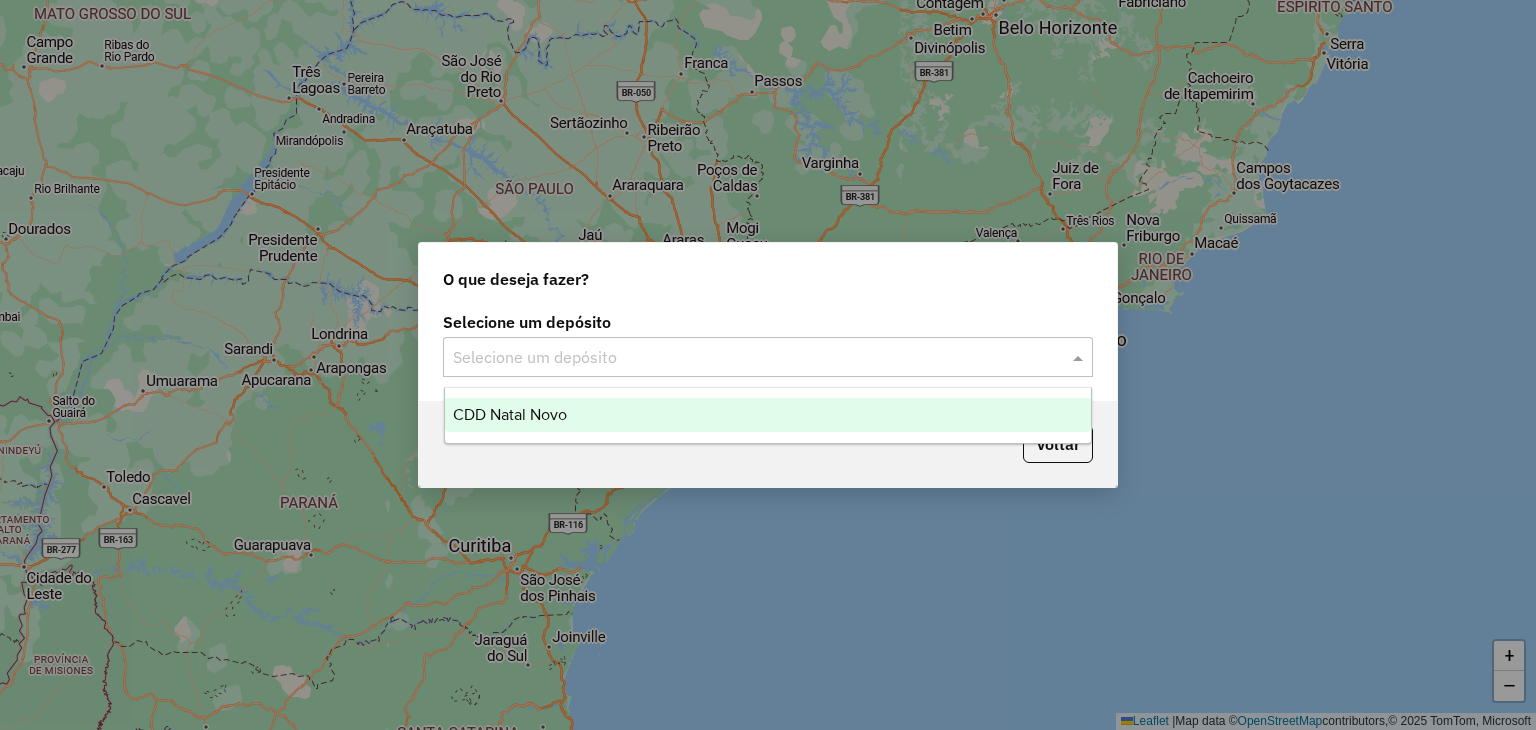 click on "CDD Natal Novo" at bounding box center (510, 414) 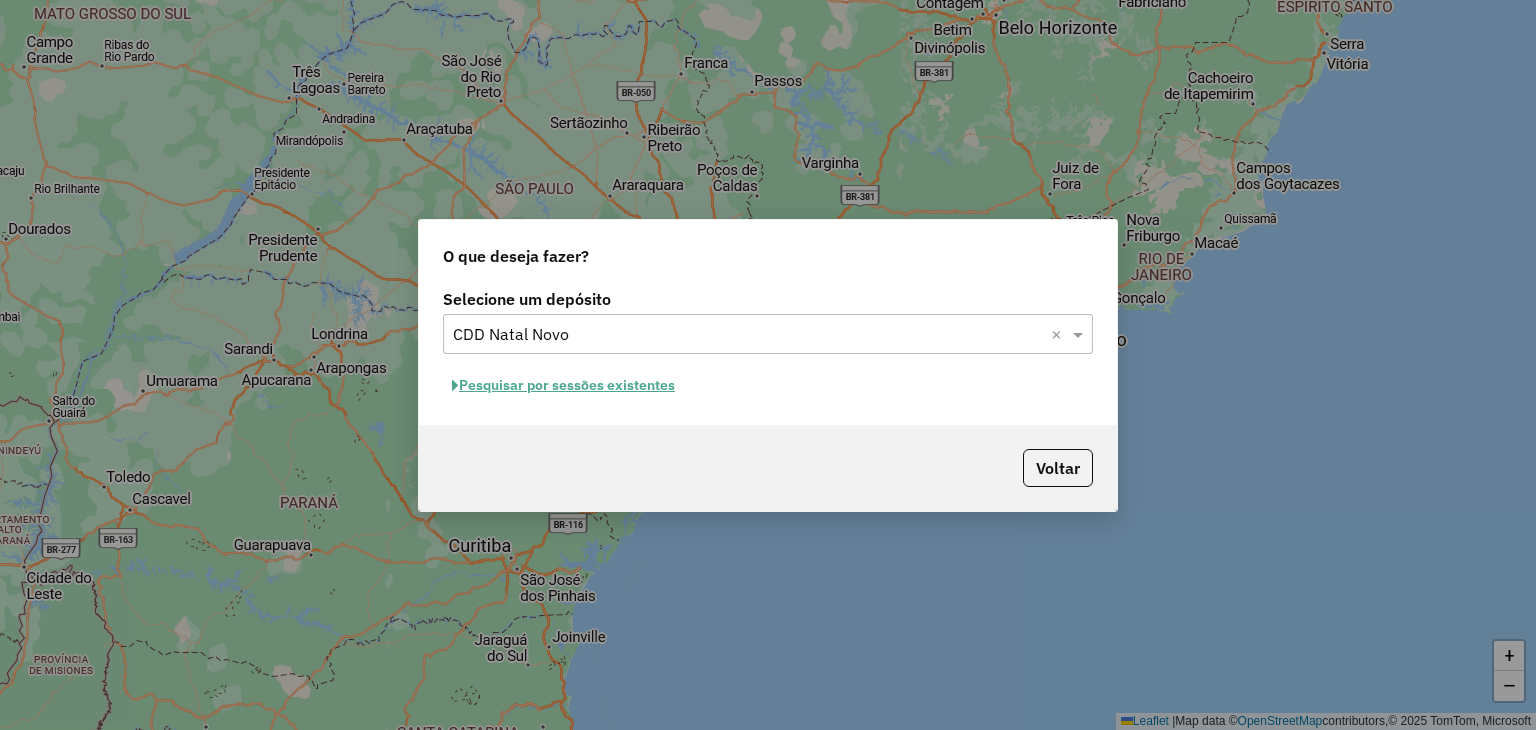 click on "Pesquisar por sessões existentes" 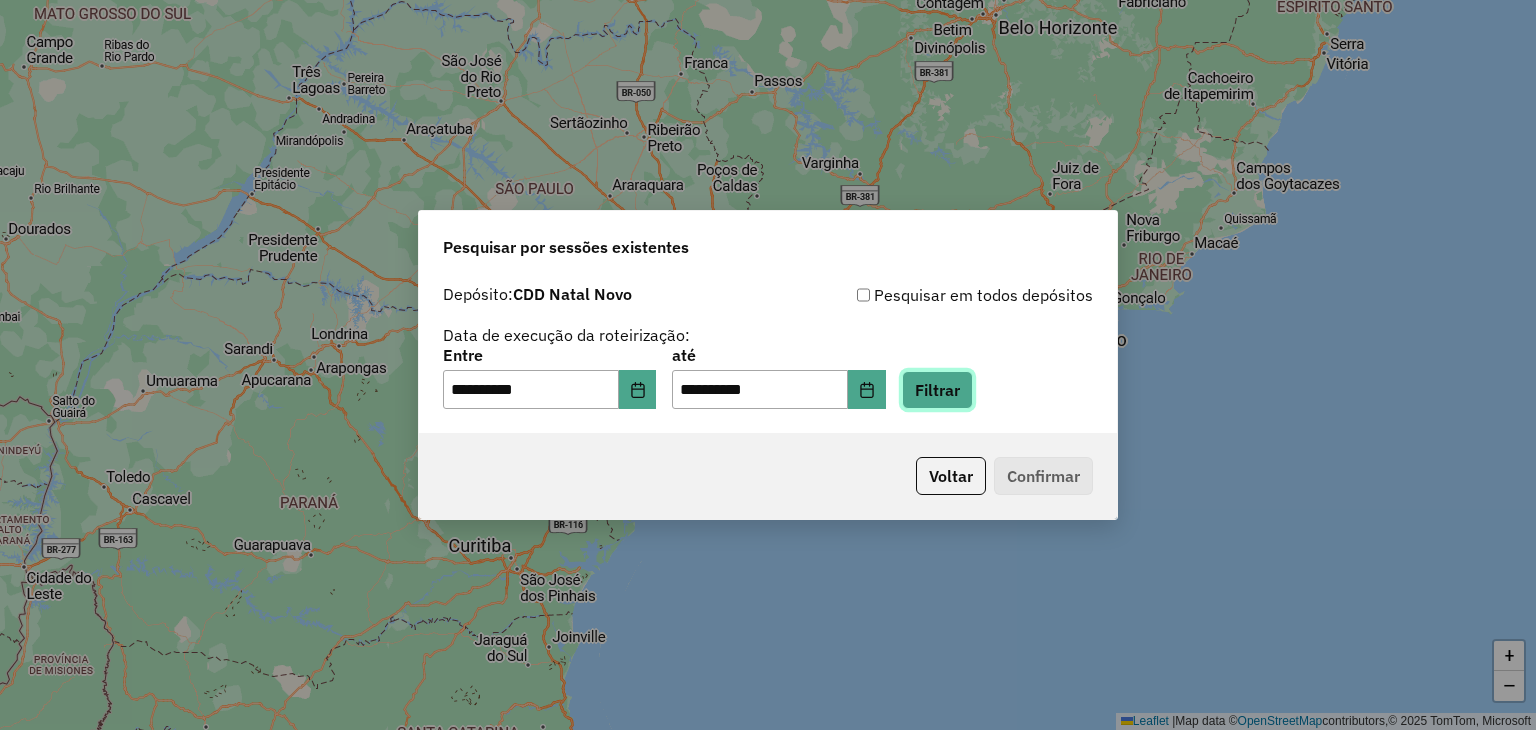 click on "Filtrar" 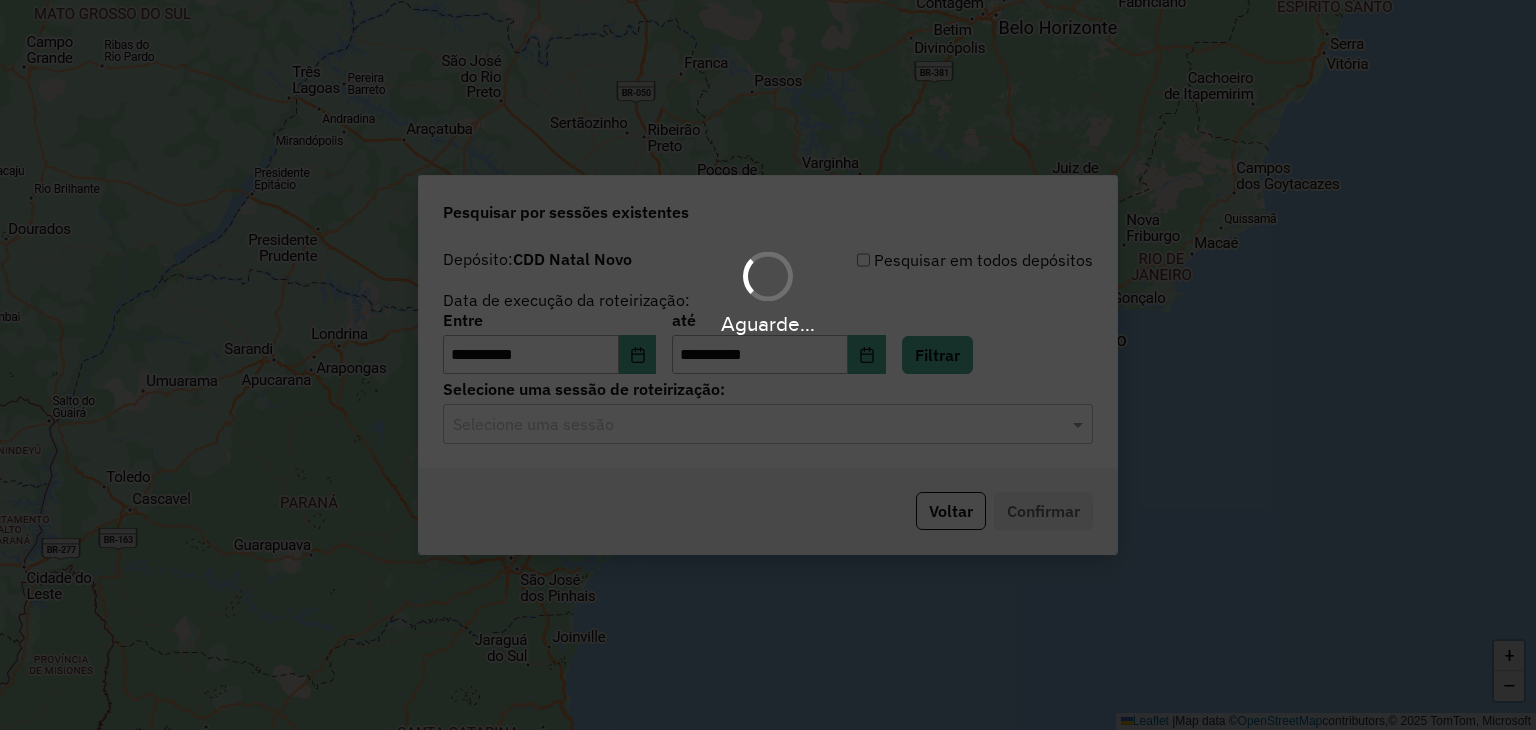 click on "Aguarde..." at bounding box center (768, 365) 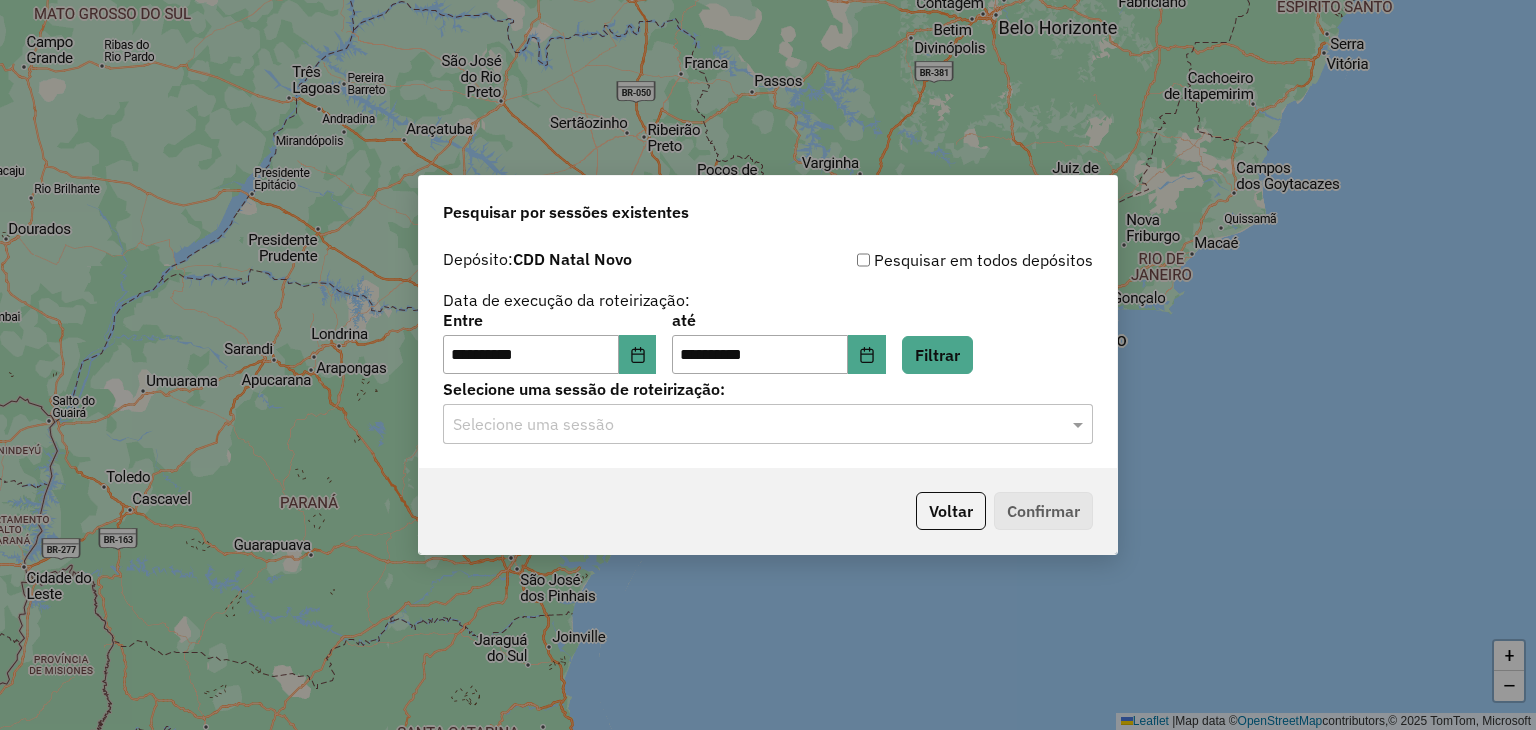 click 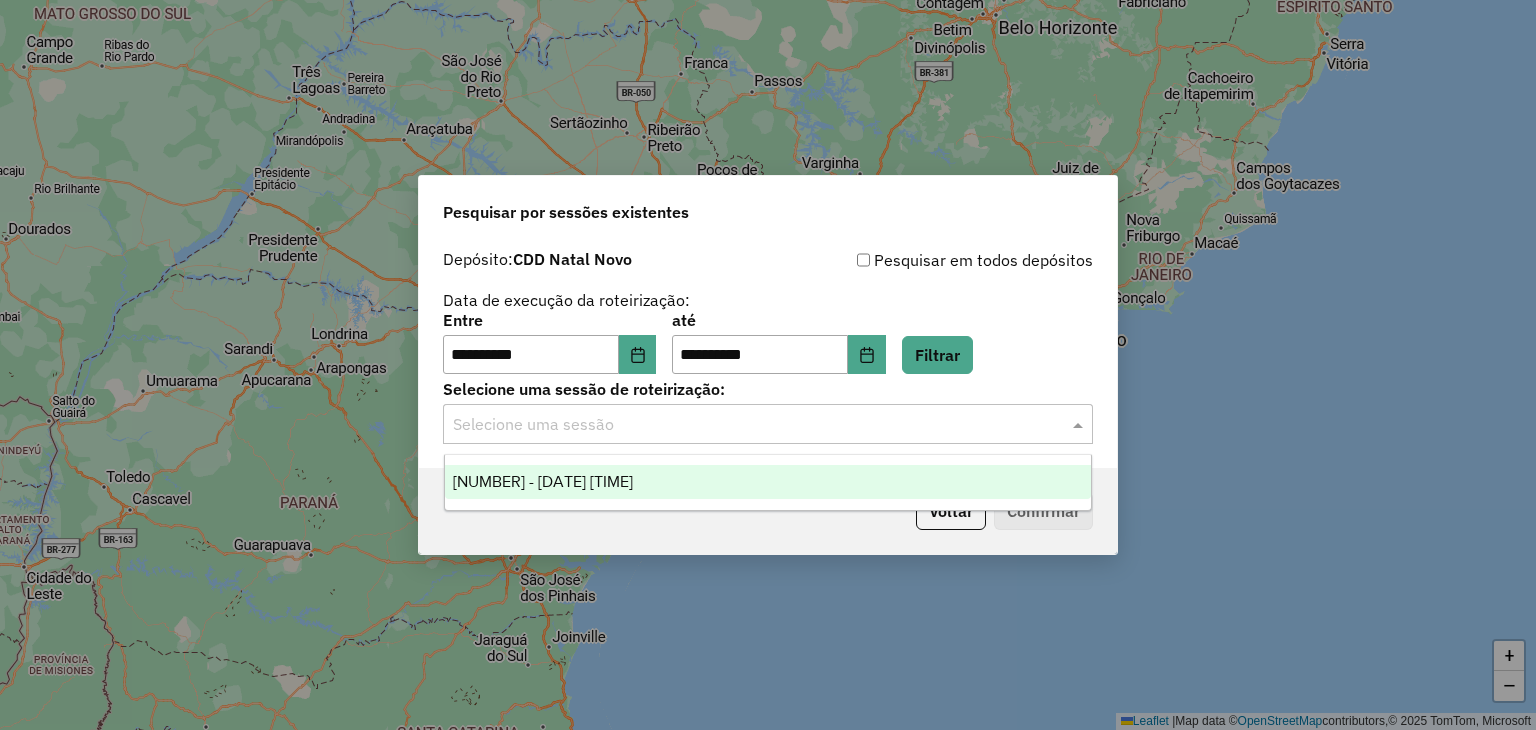 click on "1221601 - 01/08/2025 18:29" at bounding box center [768, 482] 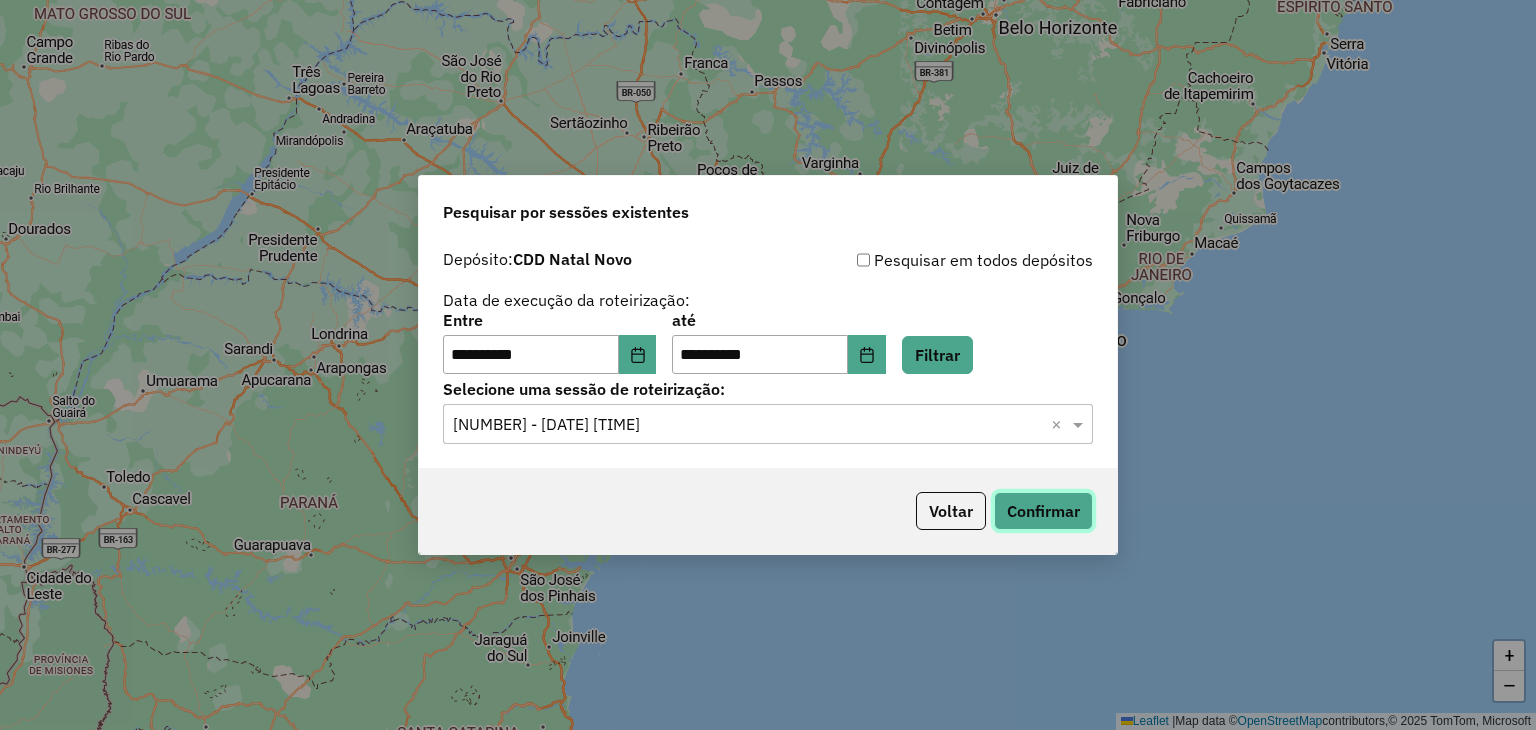 click on "Confirmar" 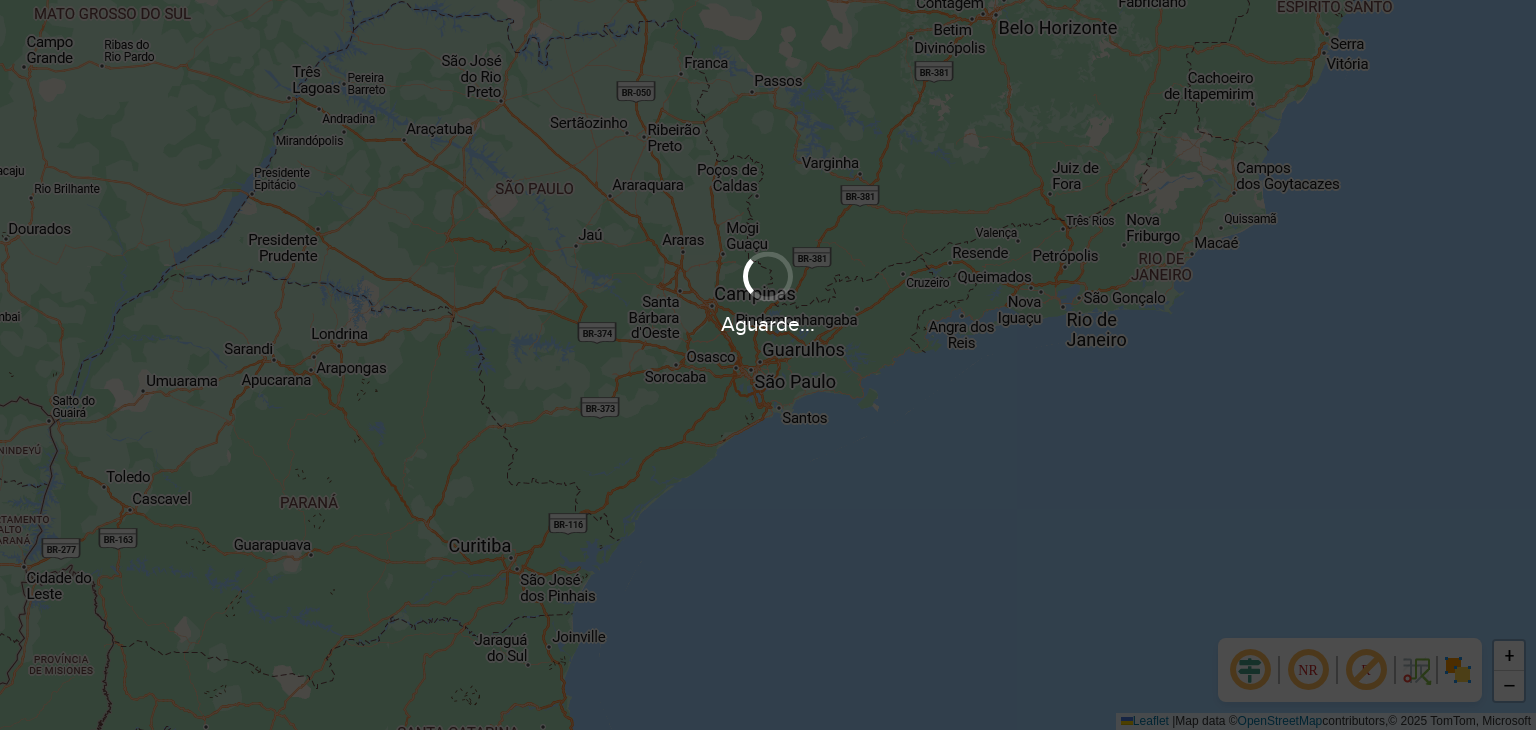 scroll, scrollTop: 0, scrollLeft: 0, axis: both 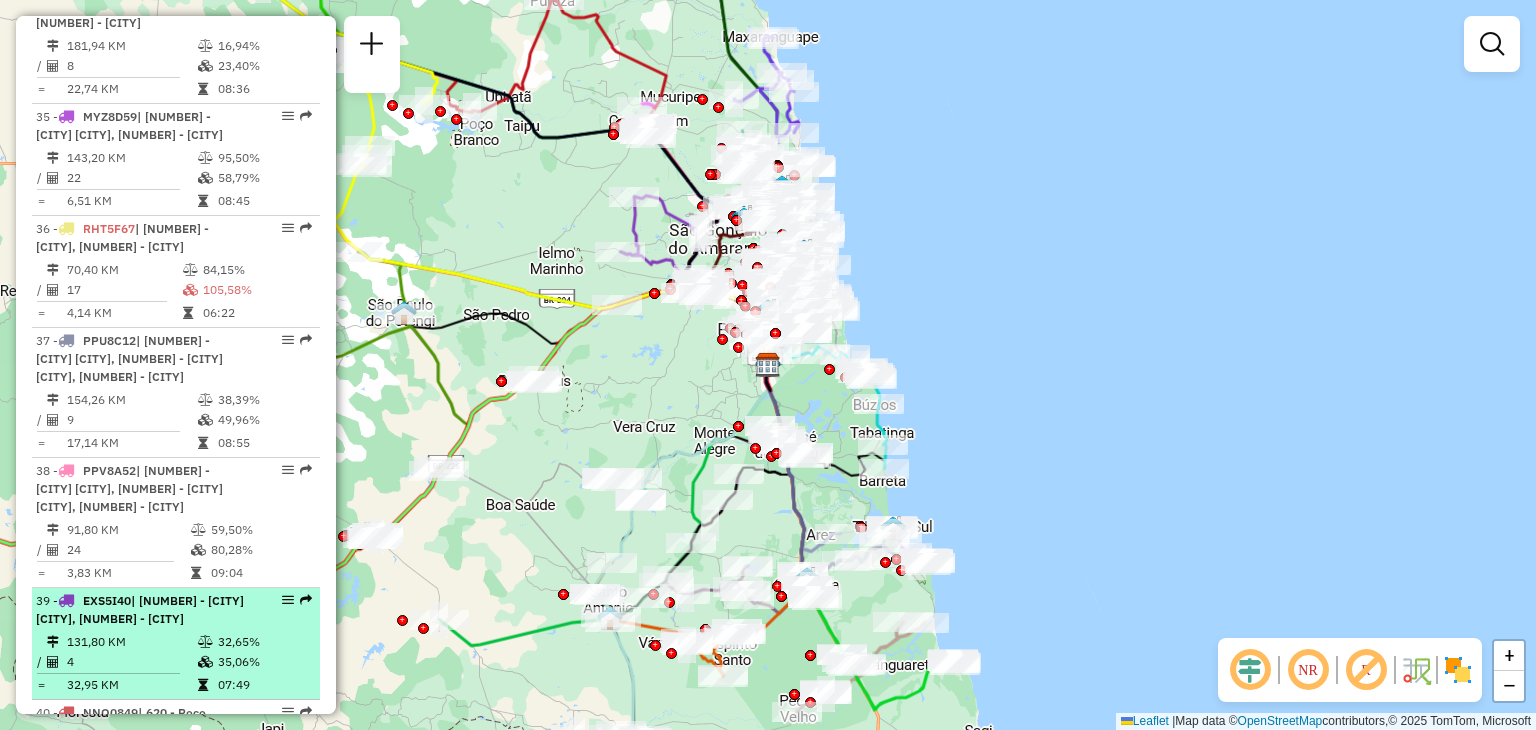 click at bounding box center (288, 600) 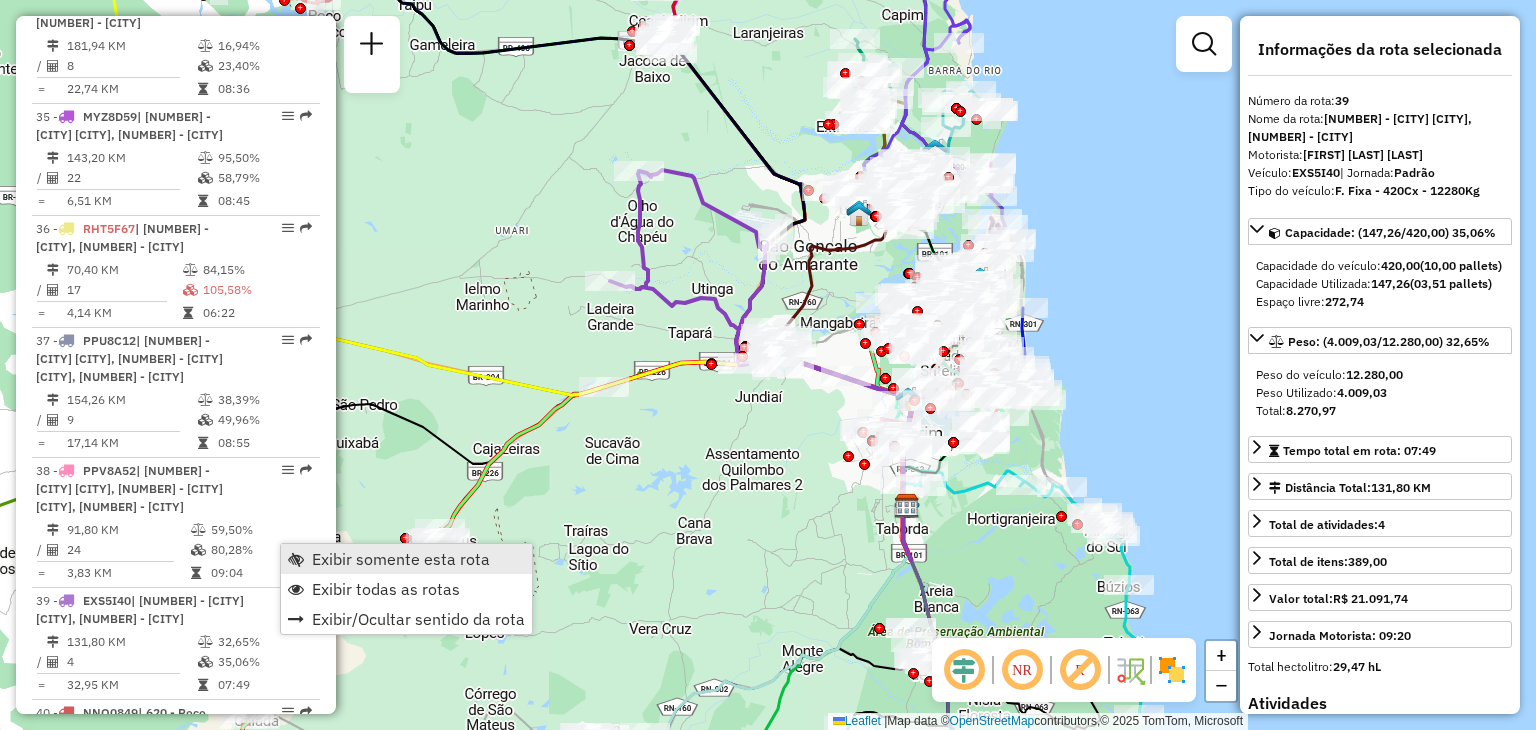 click on "Exibir somente esta rota" at bounding box center [401, 559] 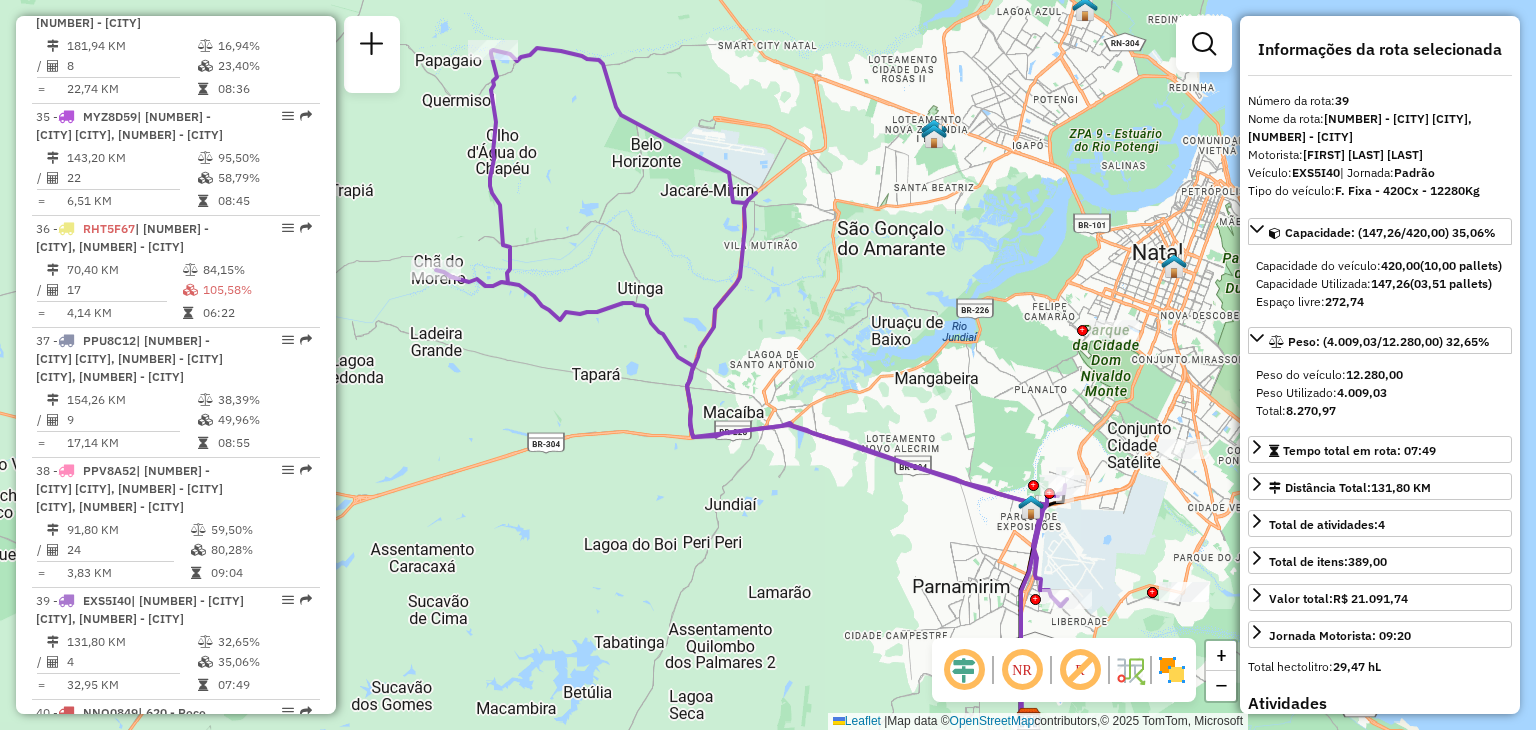 drag, startPoint x: 639, startPoint y: 177, endPoint x: 666, endPoint y: 254, distance: 81.596565 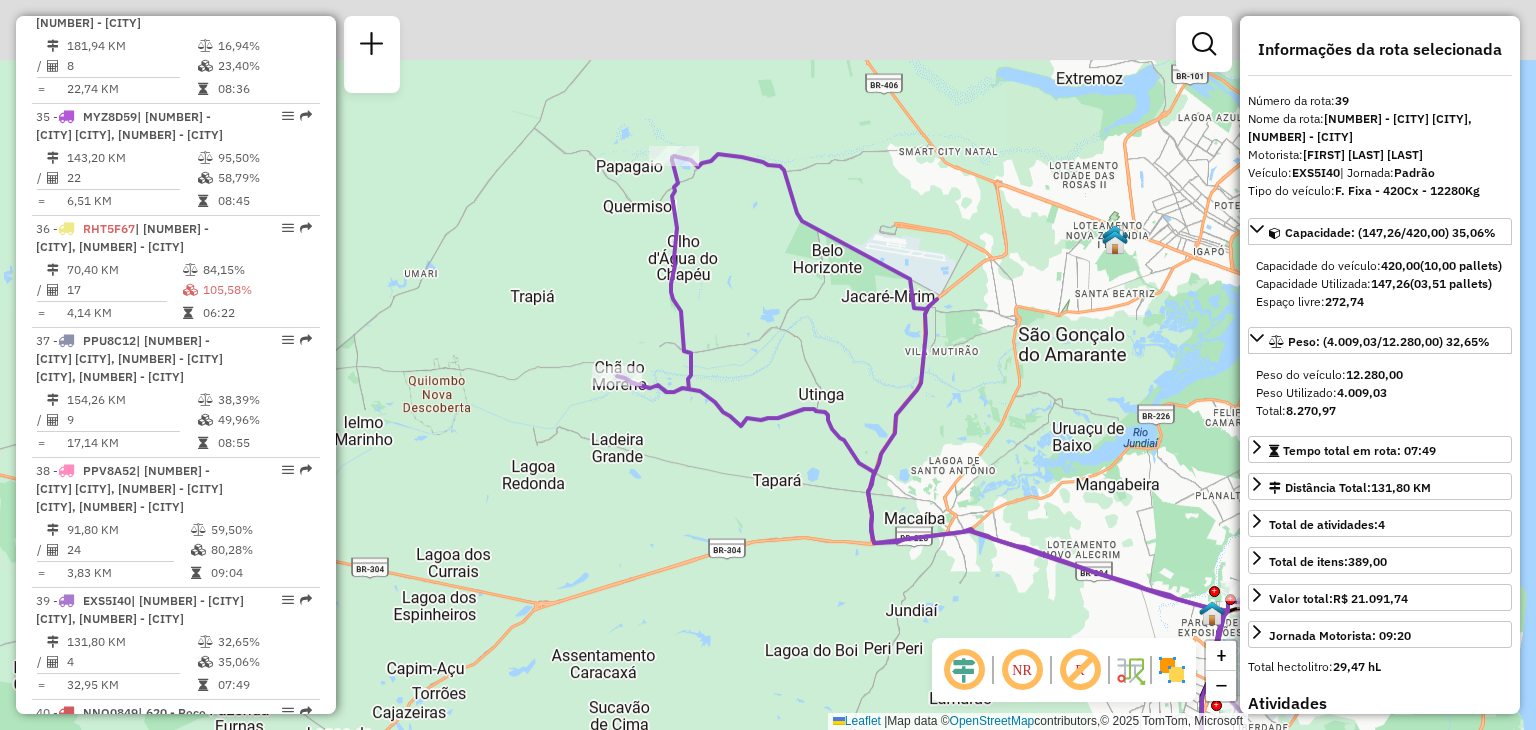 drag, startPoint x: 663, startPoint y: 249, endPoint x: 896, endPoint y: 381, distance: 267.79282 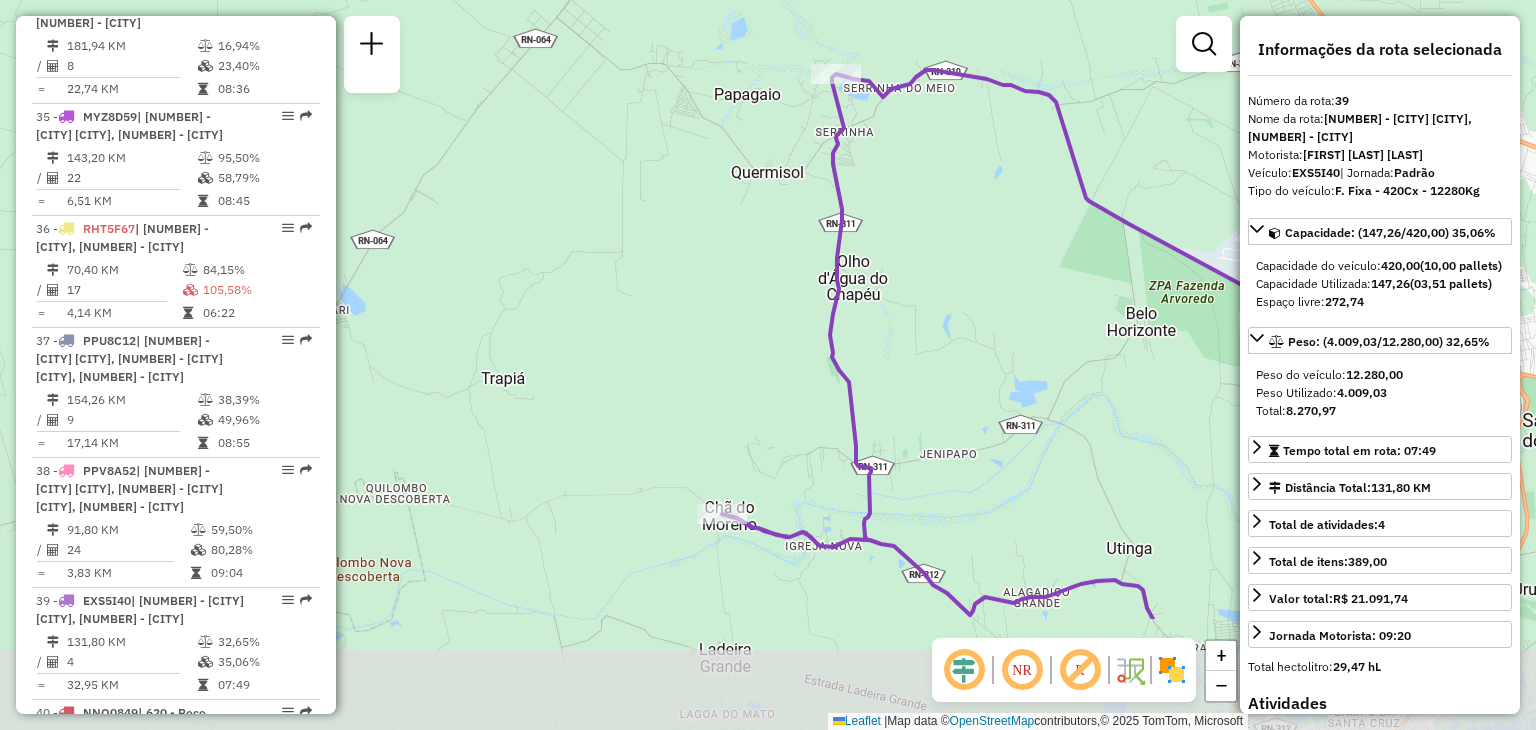 drag, startPoint x: 643, startPoint y: 519, endPoint x: 723, endPoint y: 335, distance: 200.63898 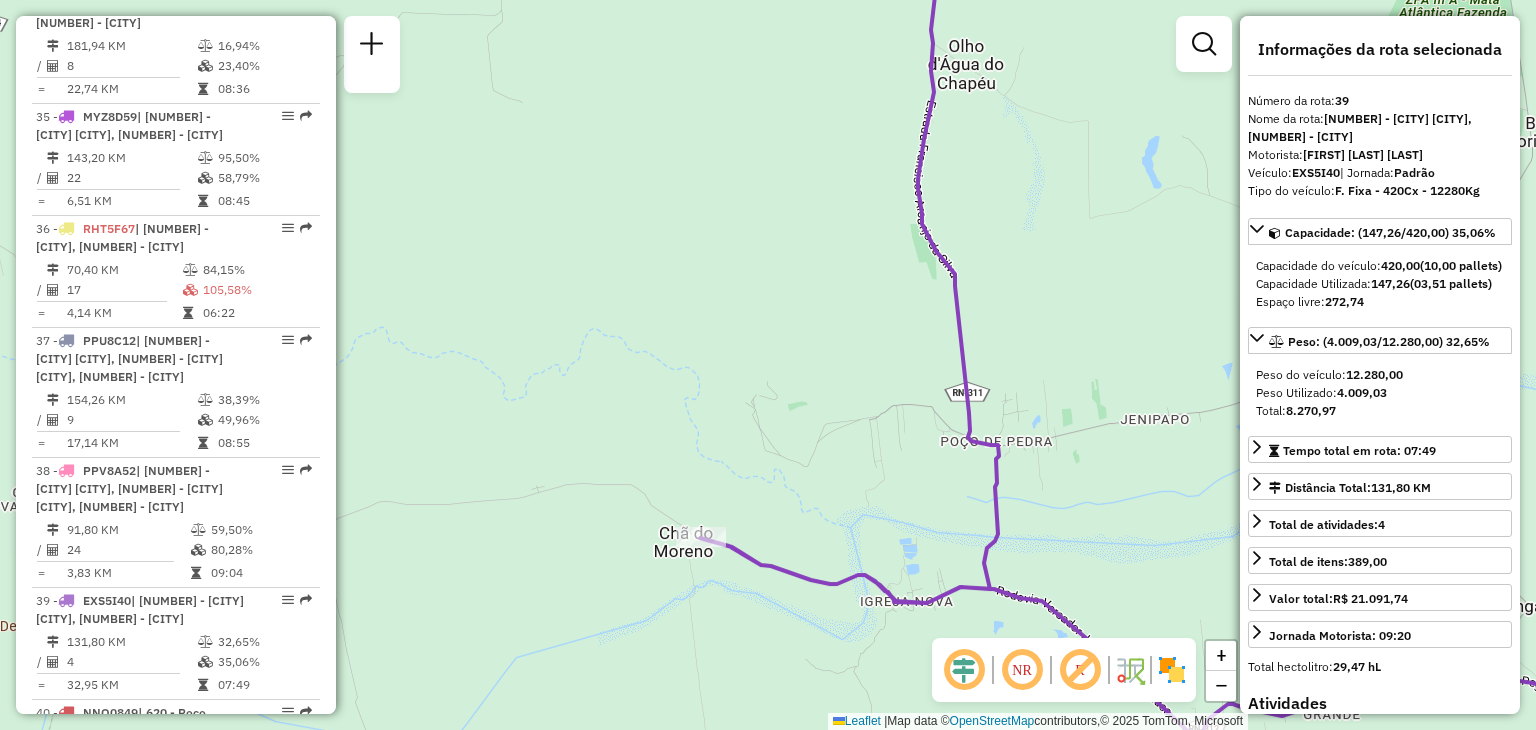 click on "Janela de atendimento Grade de atendimento Capacidade Transportadoras Veículos Cliente Pedidos  Rotas Selecione os dias de semana para filtrar as janelas de atendimento  Seg   Ter   Qua   Qui   Sex   Sáb   Dom  Informe o período da janela de atendimento: De: Até:  Filtrar exatamente a janela do cliente  Considerar janela de atendimento padrão  Selecione os dias de semana para filtrar as grades de atendimento  Seg   Ter   Qua   Qui   Sex   Sáb   Dom   Considerar clientes sem dia de atendimento cadastrado  Clientes fora do dia de atendimento selecionado Filtrar as atividades entre os valores definidos abaixo:  Peso mínimo:   Peso máximo:   Cubagem mínima:   Cubagem máxima:   De:   Até:  Filtrar as atividades entre o tempo de atendimento definido abaixo:  De:   Até:   Considerar capacidade total dos clientes não roteirizados Transportadora: Selecione um ou mais itens Tipo de veículo: Selecione um ou mais itens Veículo: Selecione um ou mais itens Motorista: Selecione um ou mais itens Nome: Rótulo:" 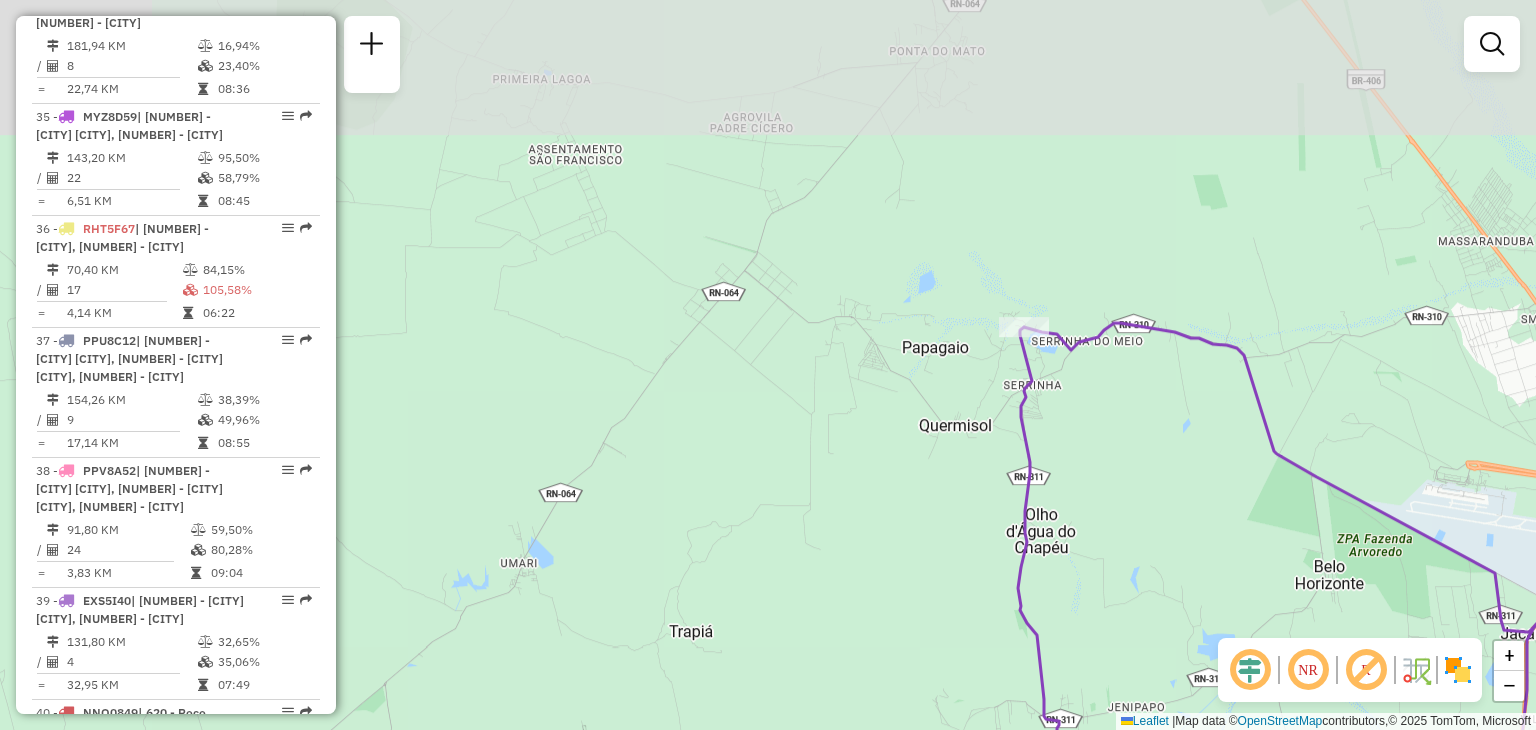 drag, startPoint x: 1142, startPoint y: 198, endPoint x: 1116, endPoint y: 434, distance: 237.42789 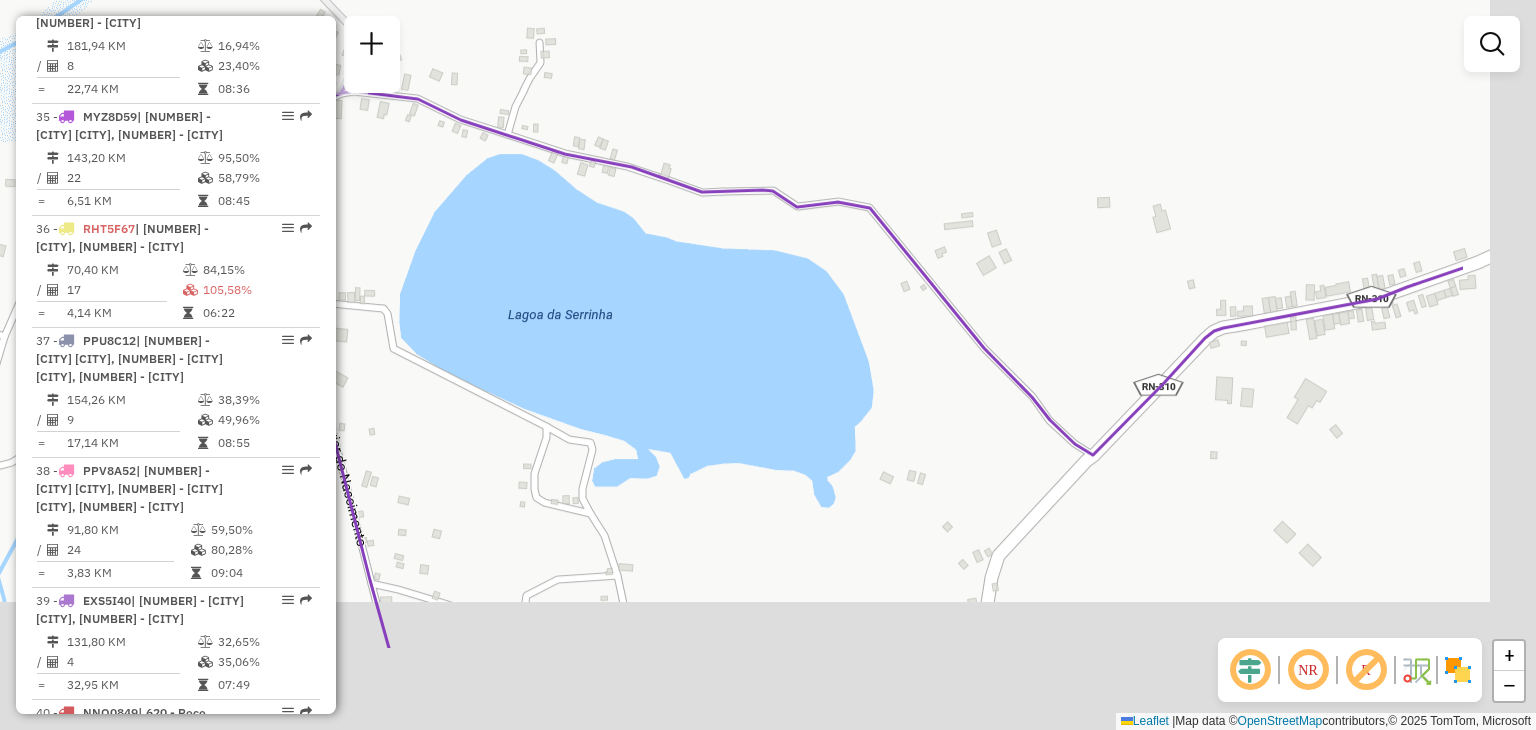 drag, startPoint x: 1168, startPoint y: 433, endPoint x: 932, endPoint y: 269, distance: 287.38824 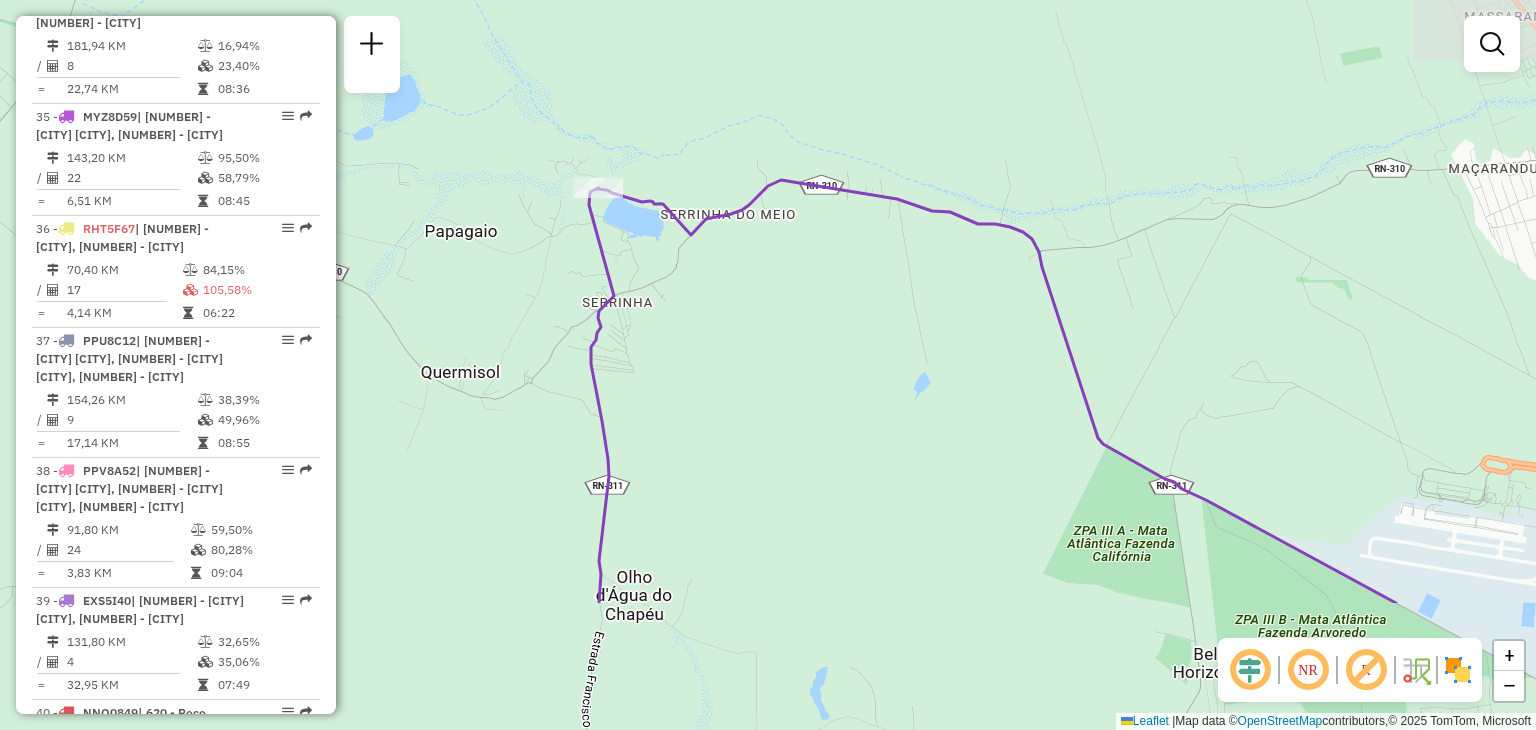 drag, startPoint x: 1049, startPoint y: 500, endPoint x: 775, endPoint y: 272, distance: 356.45477 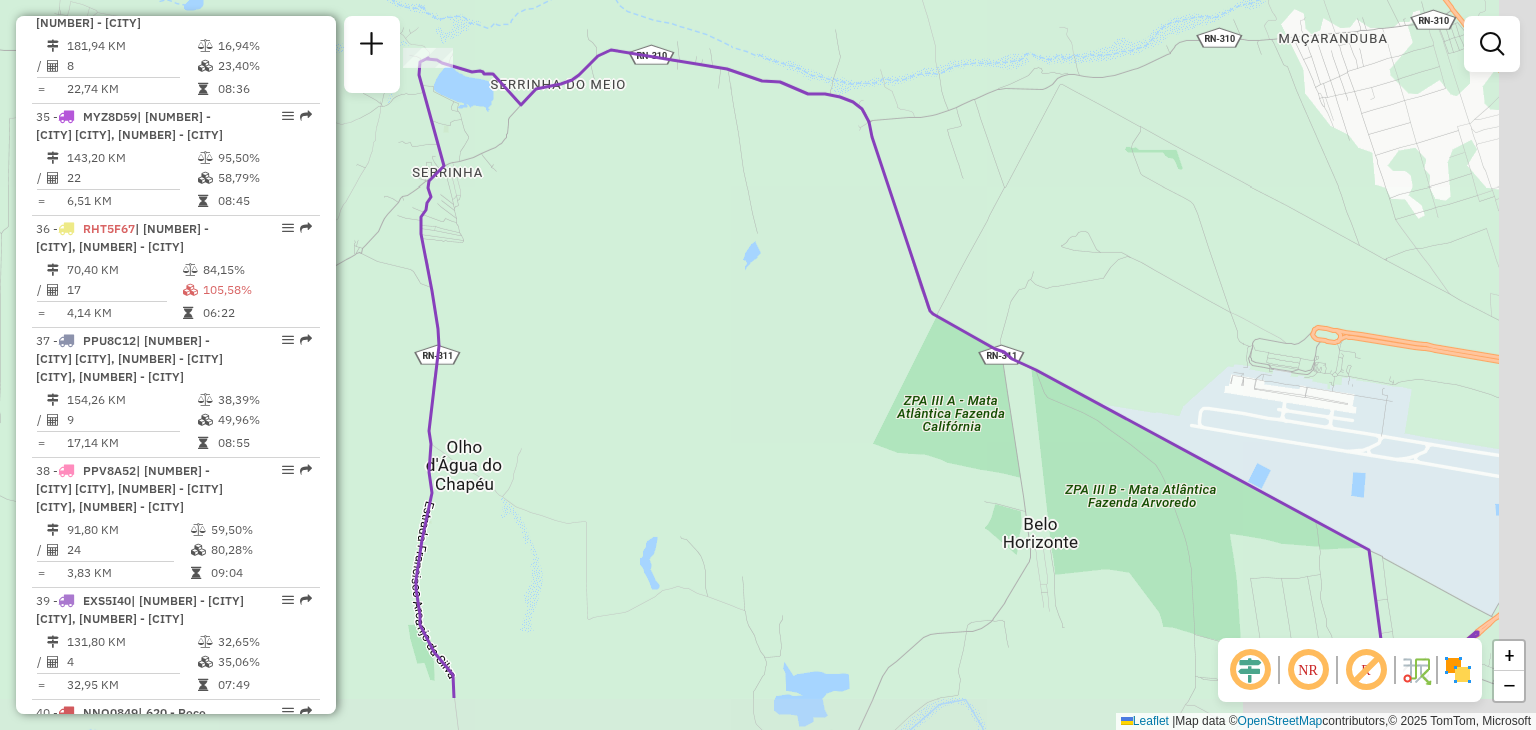drag, startPoint x: 898, startPoint y: 424, endPoint x: 775, endPoint y: 319, distance: 161.72198 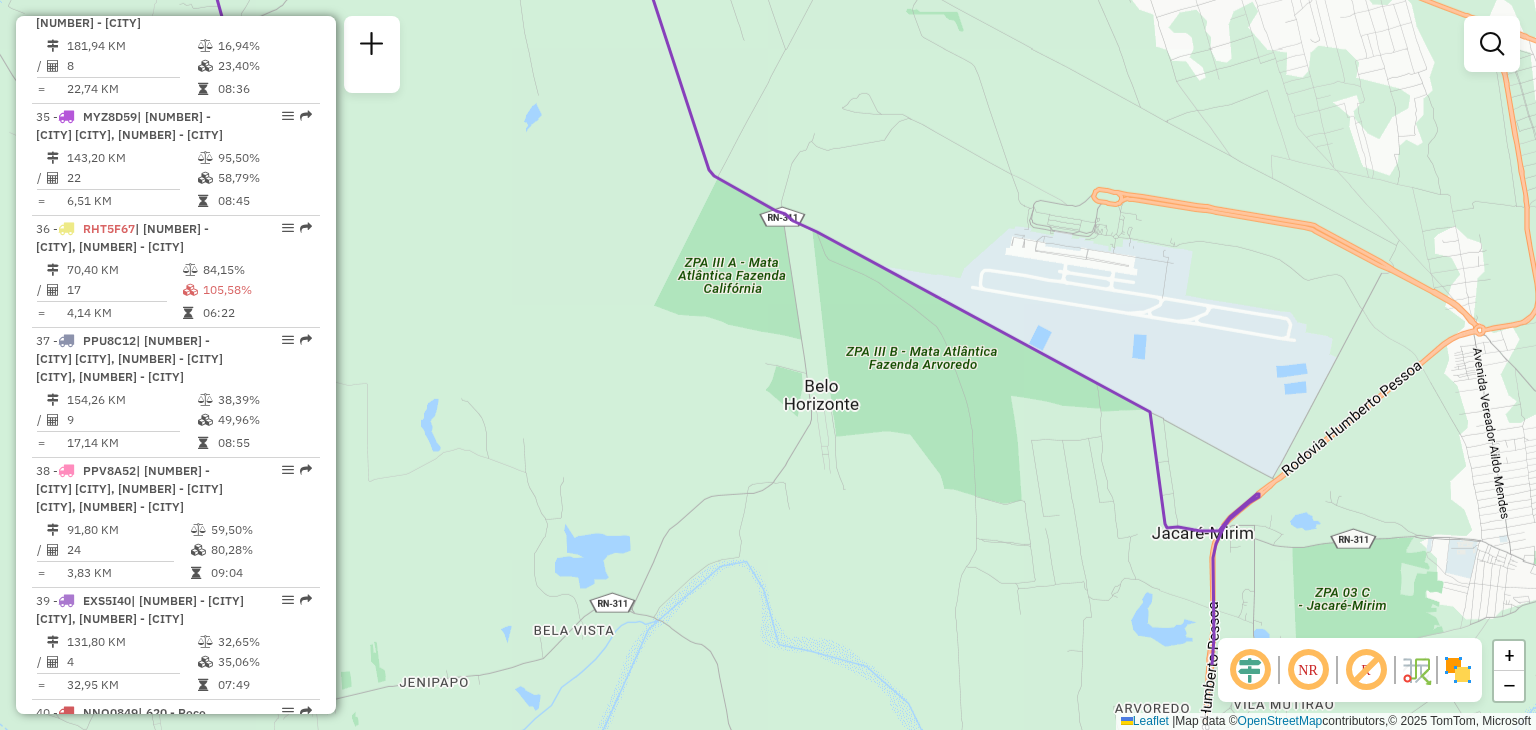 drag, startPoint x: 1140, startPoint y: 535, endPoint x: 954, endPoint y: 432, distance: 212.61467 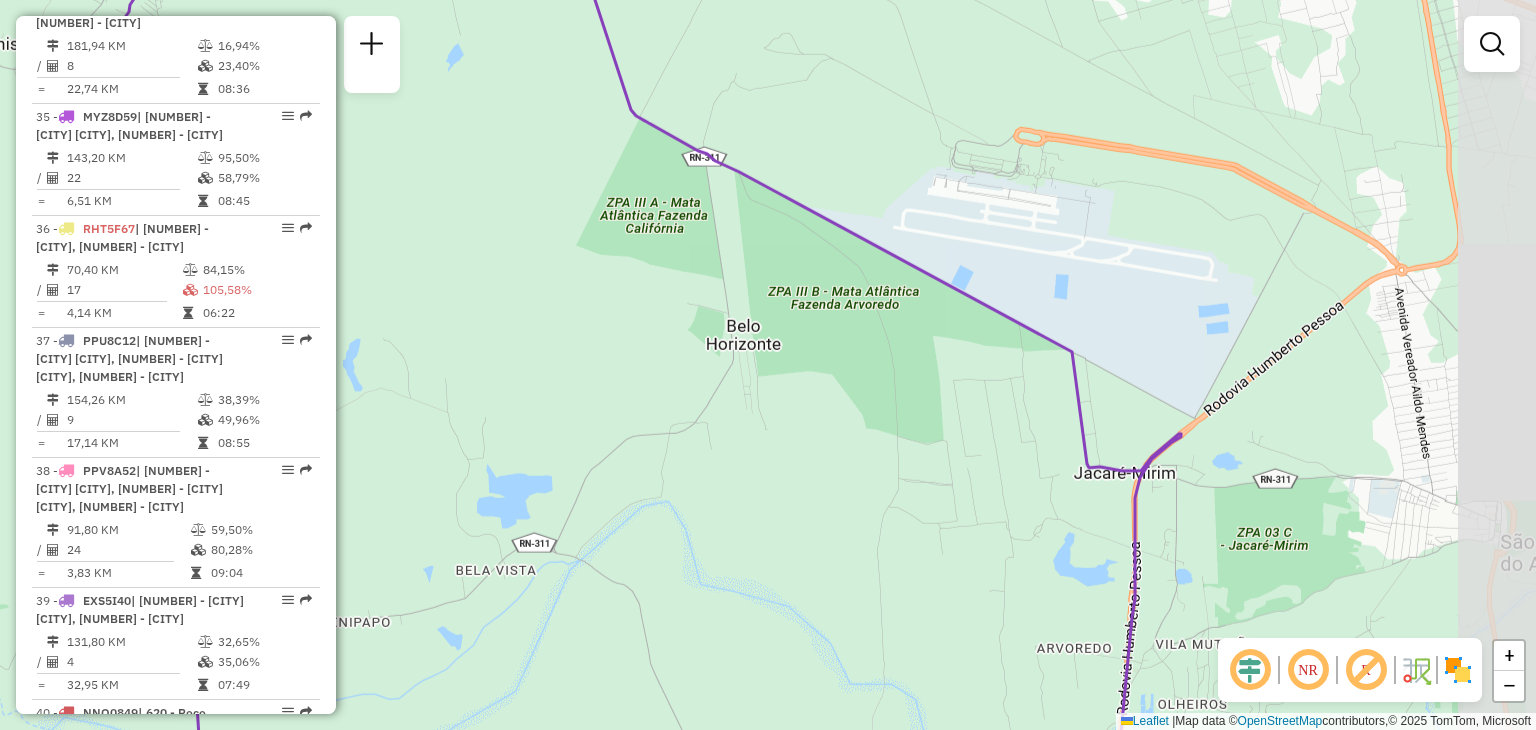 drag, startPoint x: 1110, startPoint y: 477, endPoint x: 1032, endPoint y: 417, distance: 98.40732 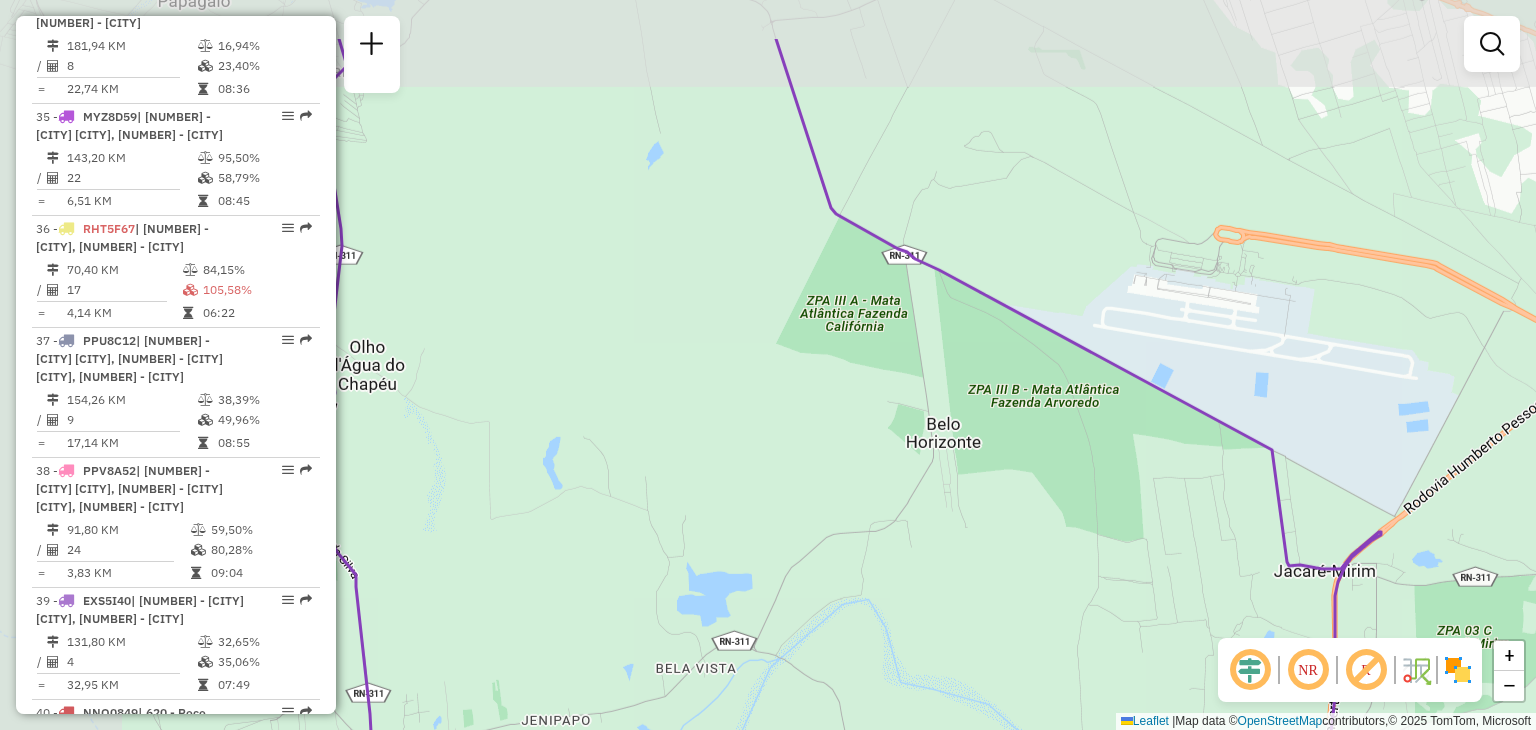 drag, startPoint x: 734, startPoint y: 235, endPoint x: 962, endPoint y: 347, distance: 254.02362 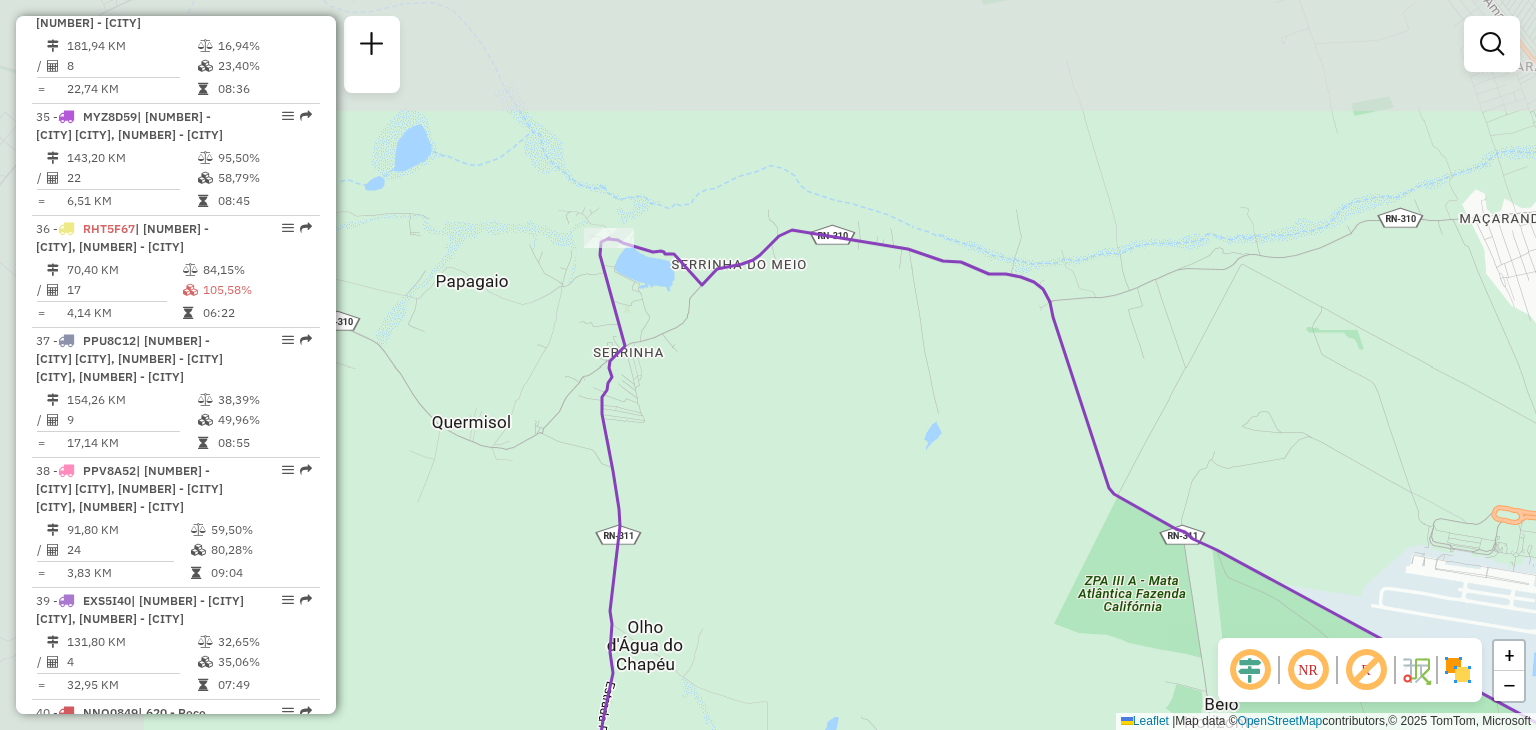drag, startPoint x: 993, startPoint y: 233, endPoint x: 1264, endPoint y: 489, distance: 372.7962 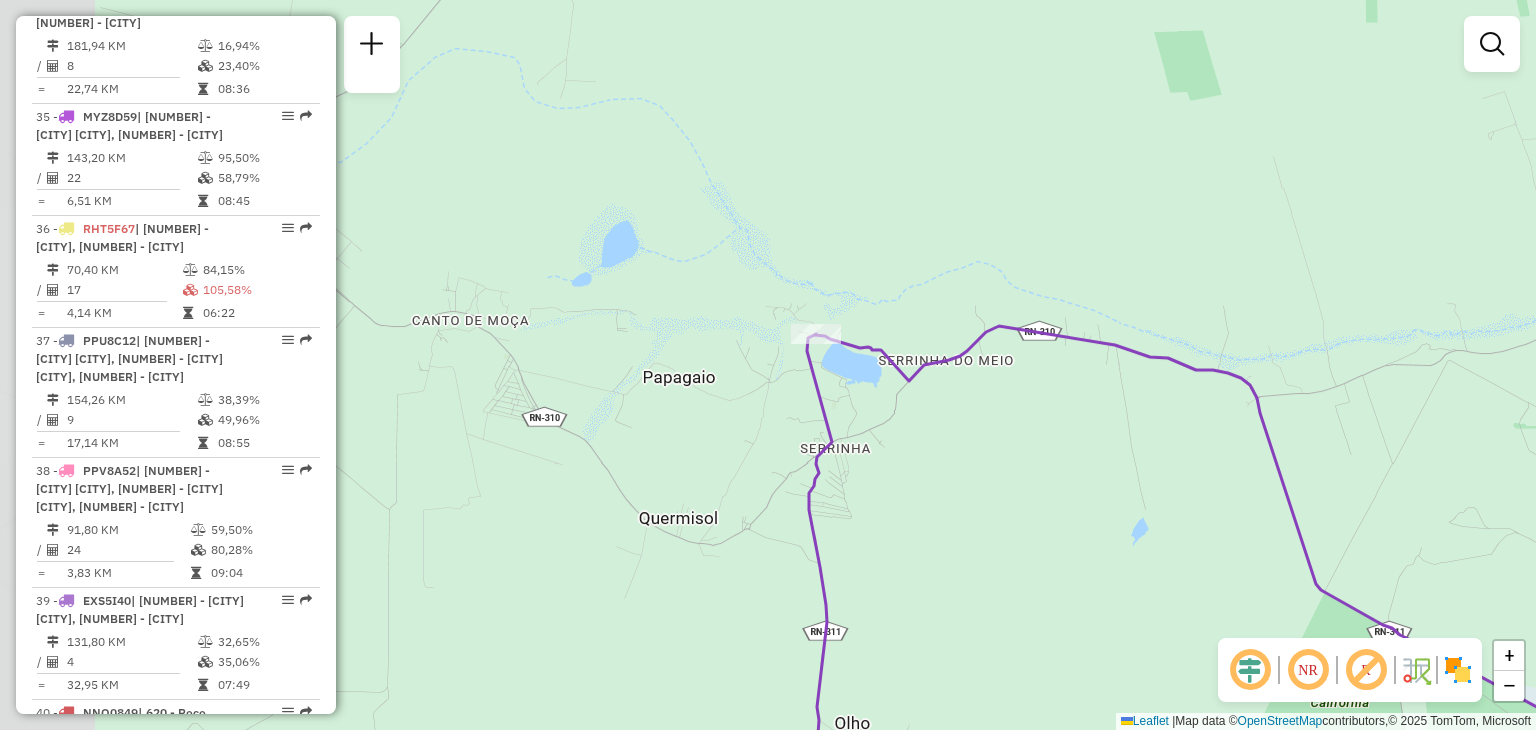 drag, startPoint x: 888, startPoint y: 289, endPoint x: 1093, endPoint y: 384, distance: 225.94247 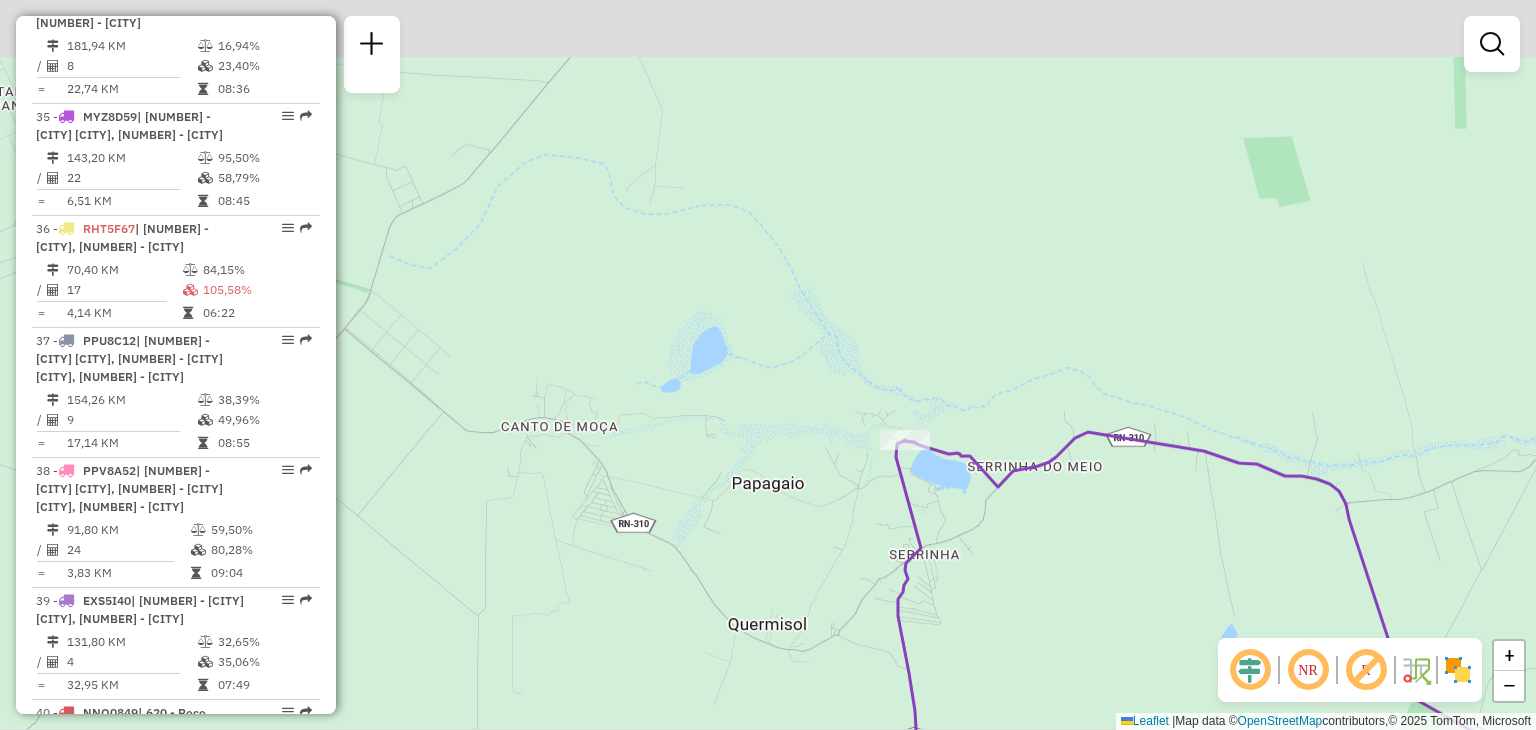 drag, startPoint x: 862, startPoint y: 241, endPoint x: 977, endPoint y: 381, distance: 181.17671 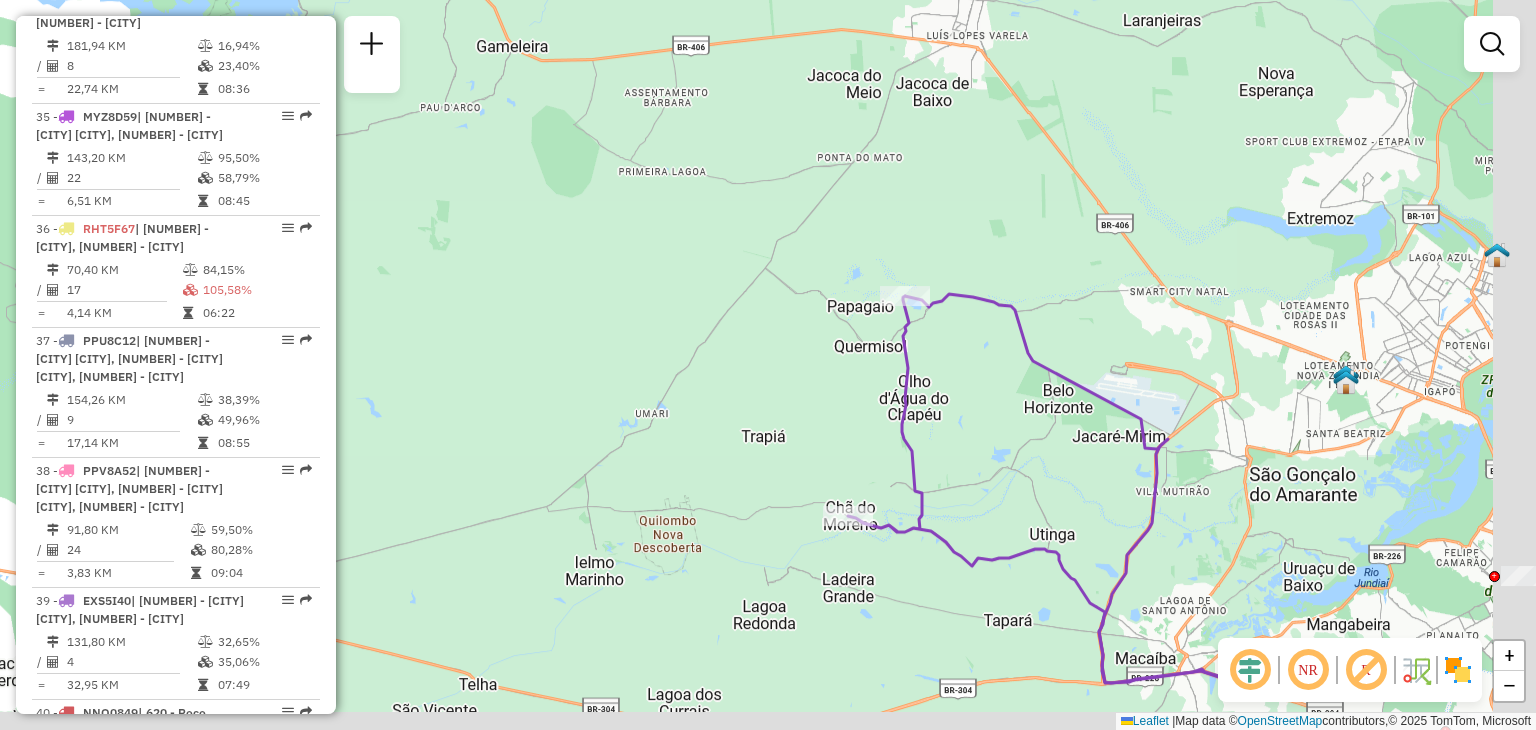 drag, startPoint x: 1184, startPoint y: 485, endPoint x: 936, endPoint y: 222, distance: 361.4872 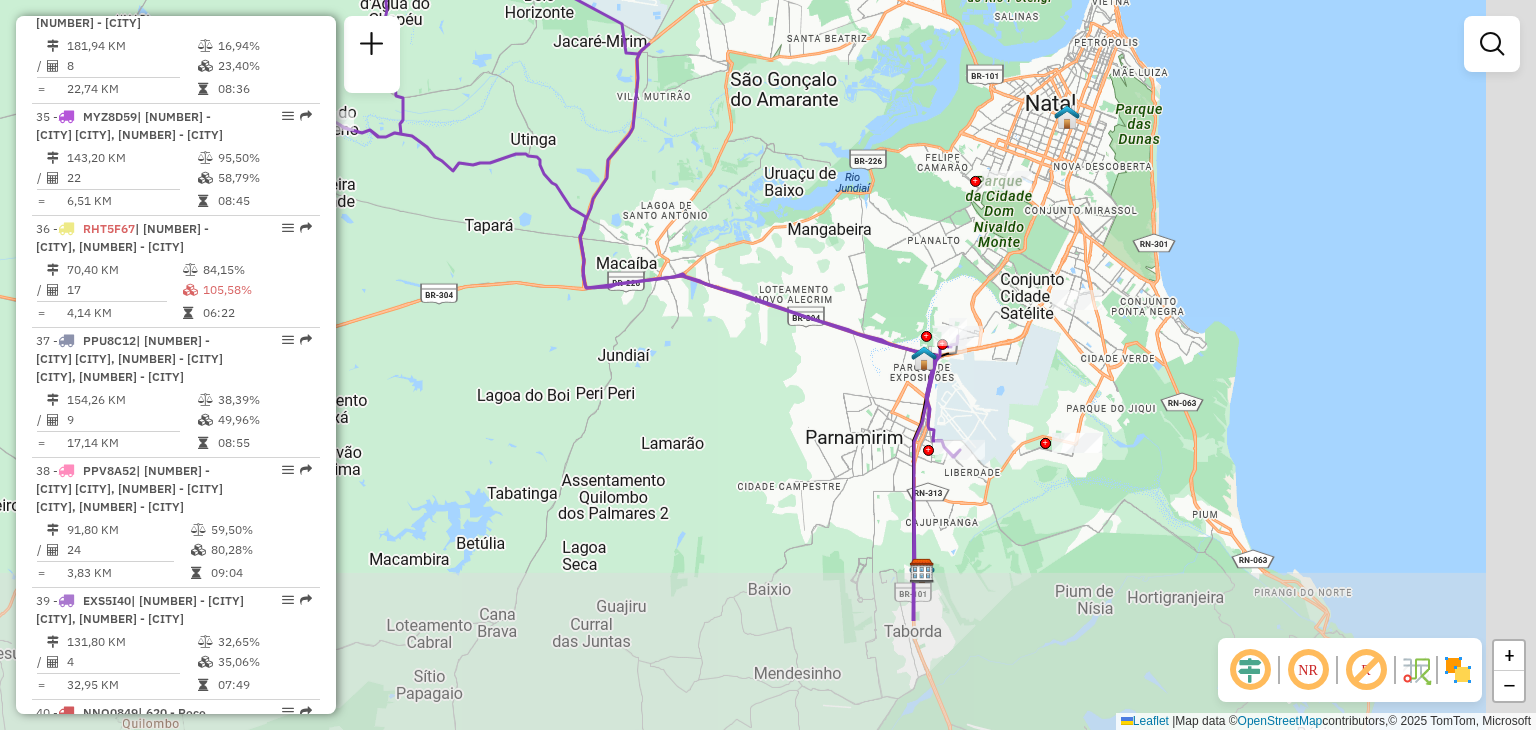 drag, startPoint x: 1047, startPoint y: 346, endPoint x: 838, endPoint y: 229, distance: 239.52036 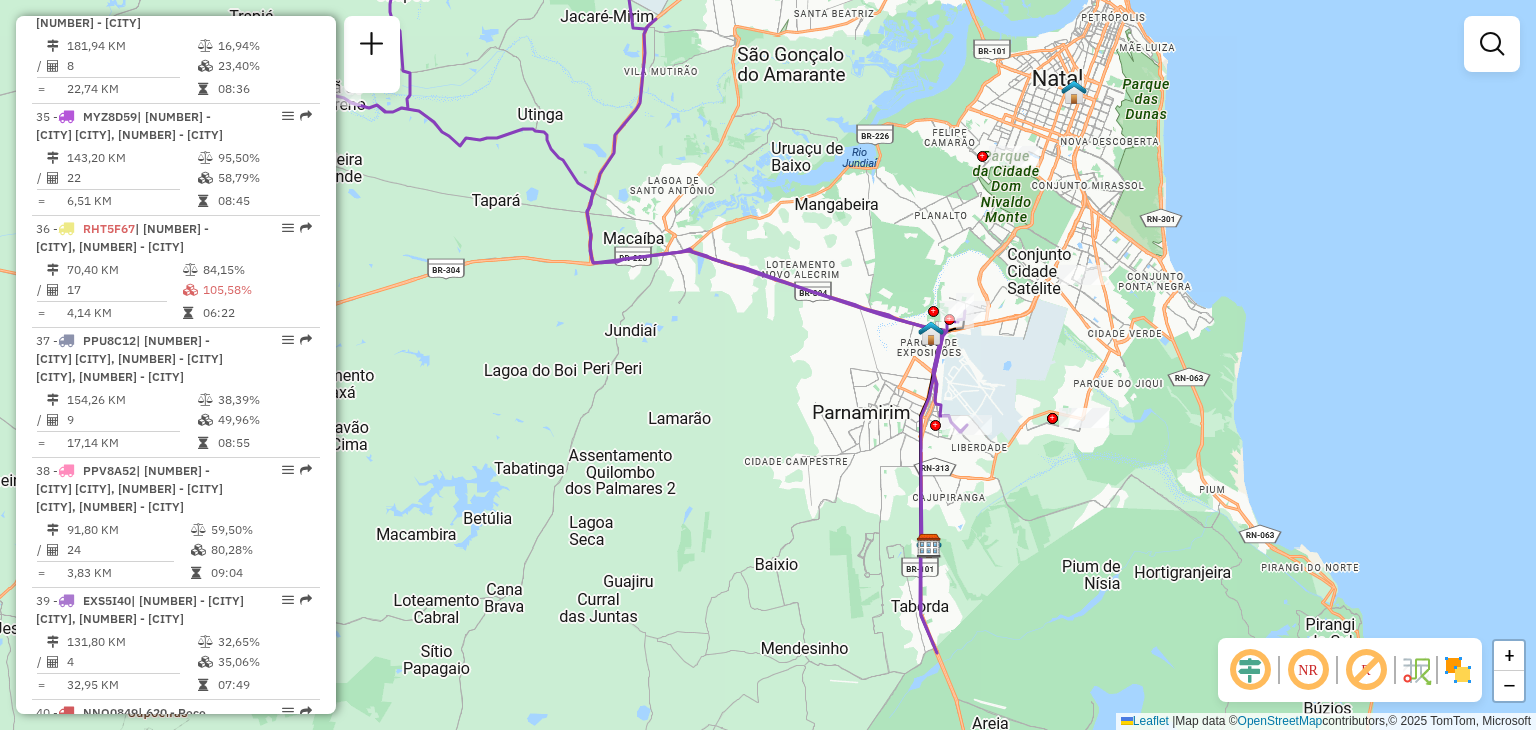 drag, startPoint x: 924, startPoint y: 441, endPoint x: 951, endPoint y: 405, distance: 45 